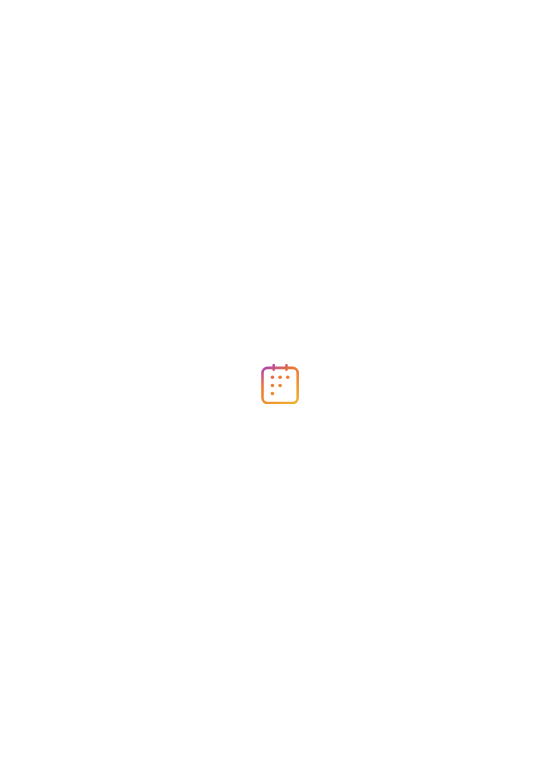 scroll, scrollTop: 0, scrollLeft: 0, axis: both 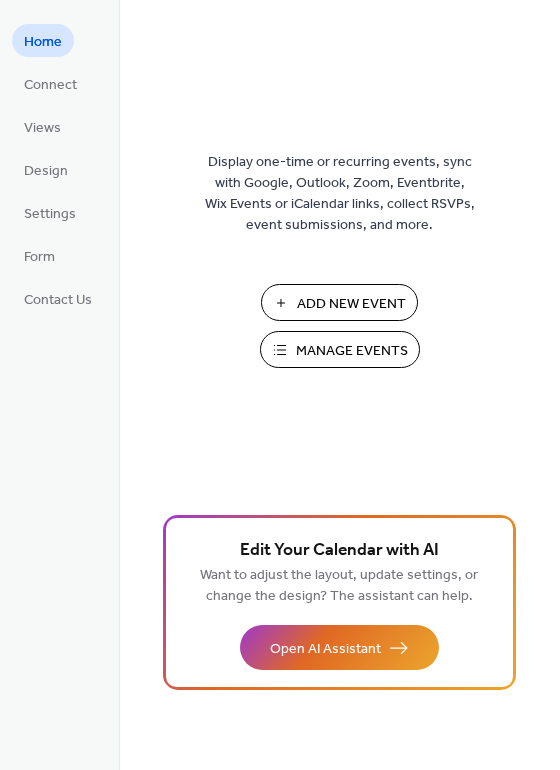 click on "Add New Event" at bounding box center [351, 304] 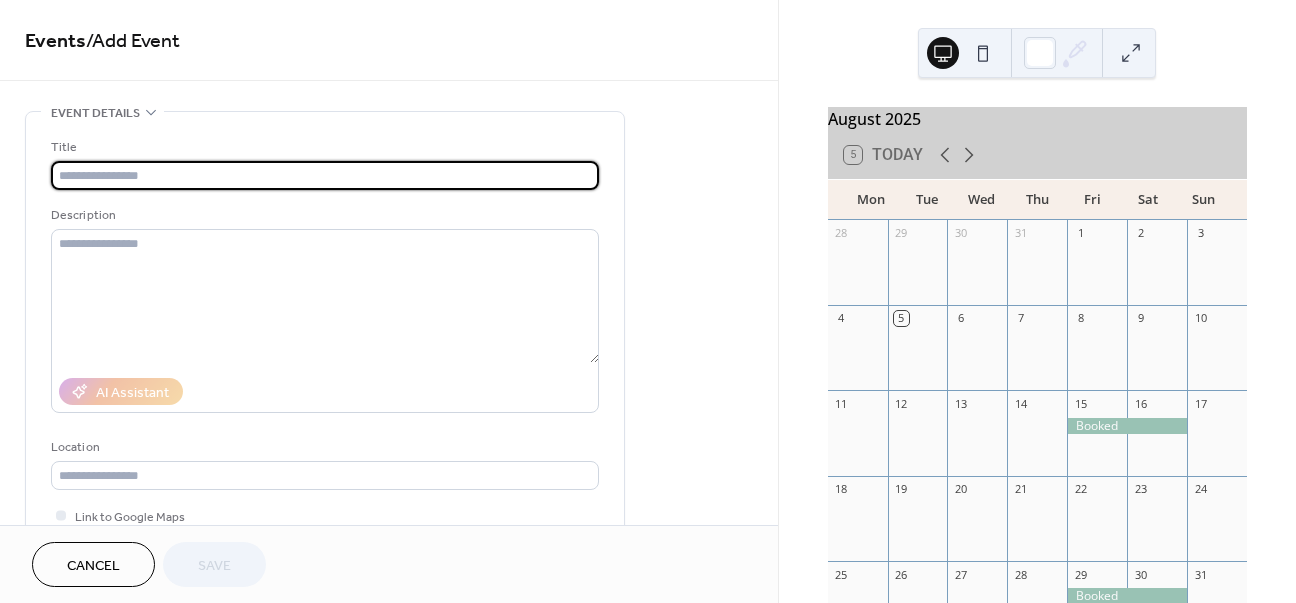 scroll, scrollTop: 0, scrollLeft: 0, axis: both 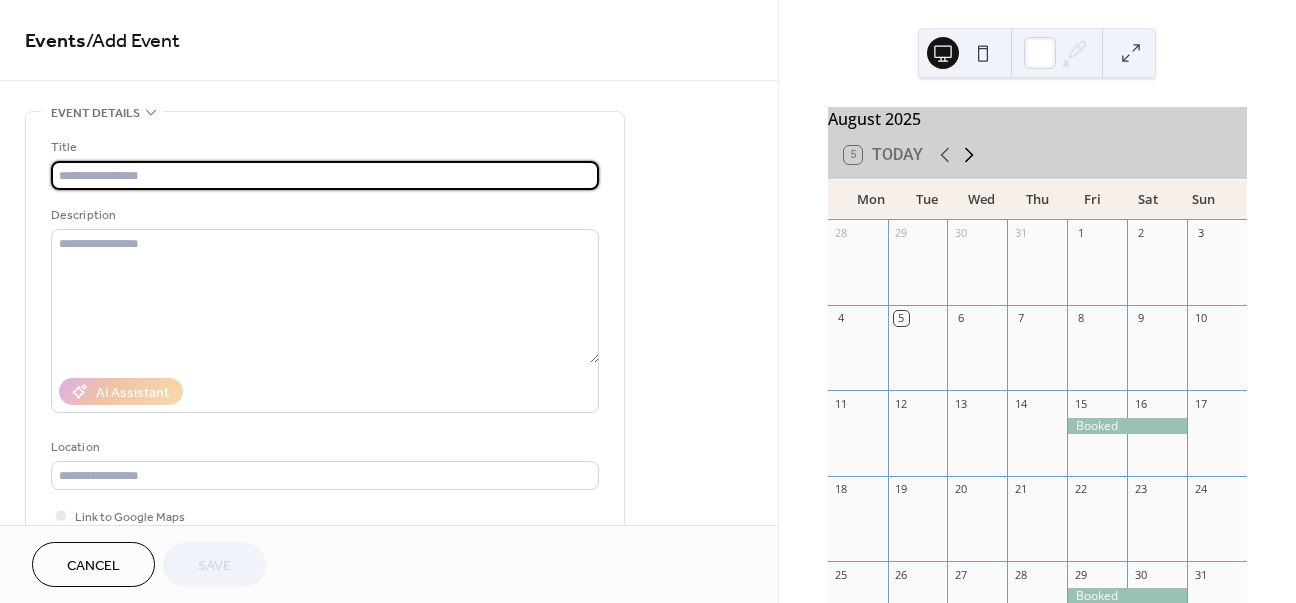 click 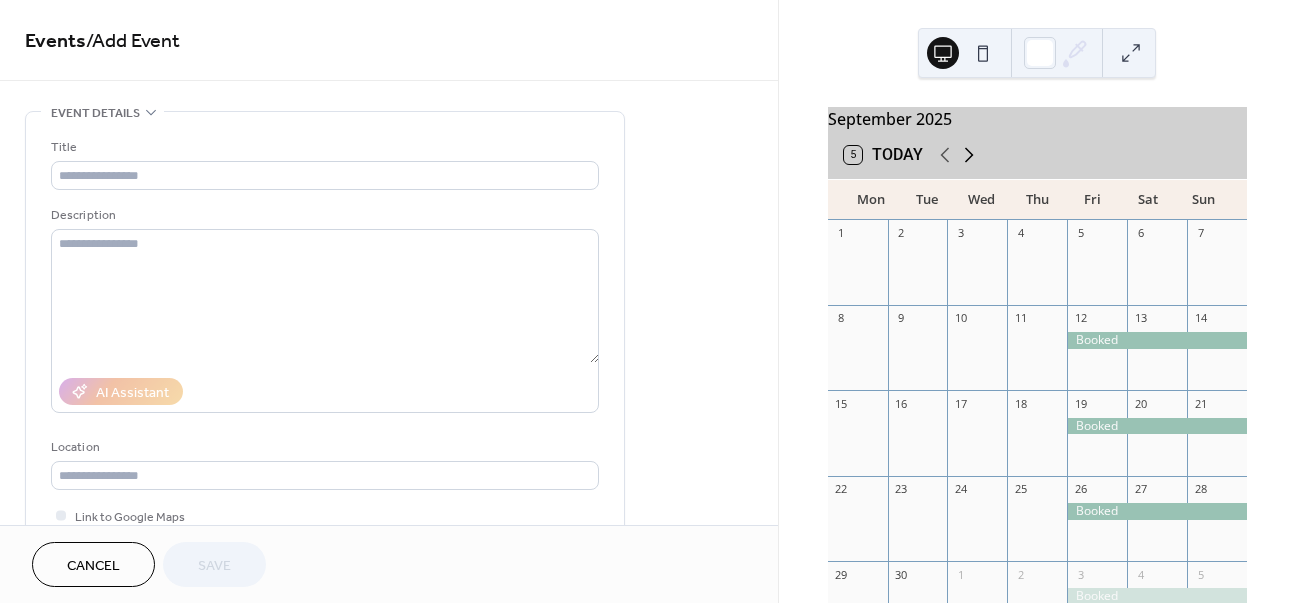 click 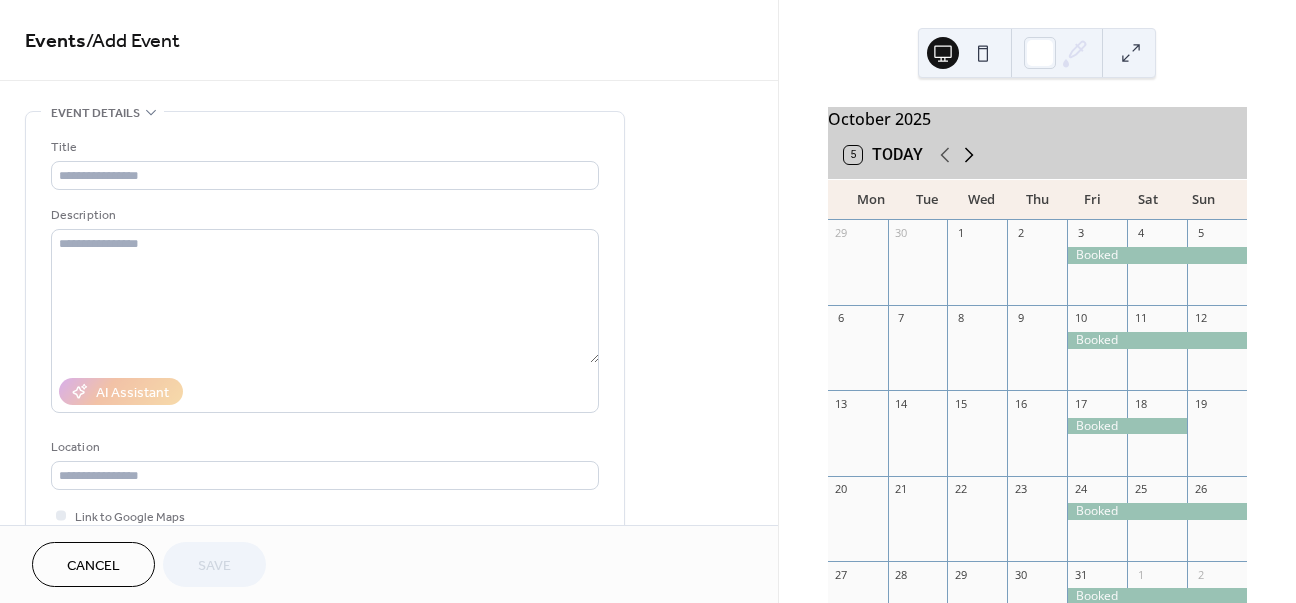 click 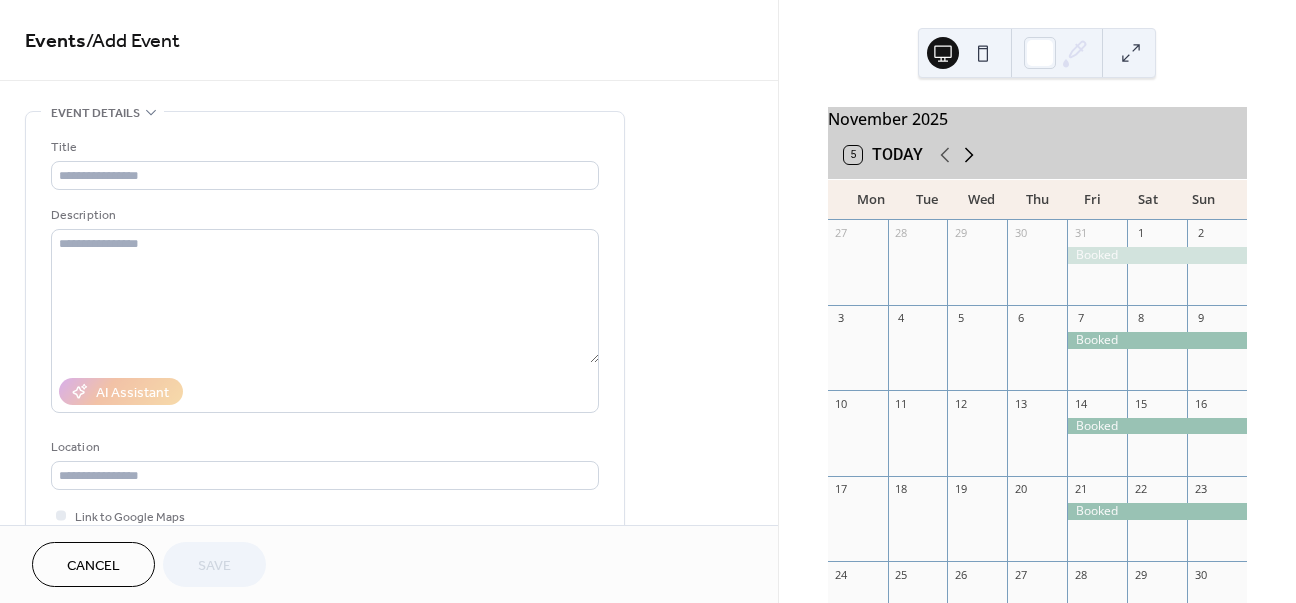 click 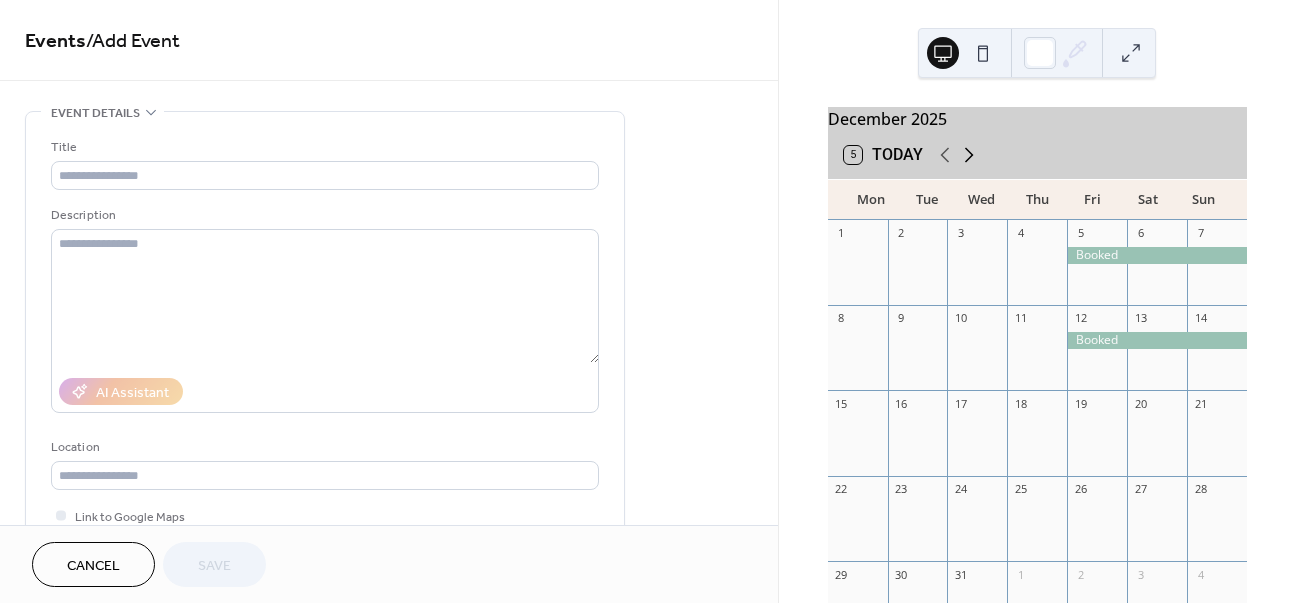 click 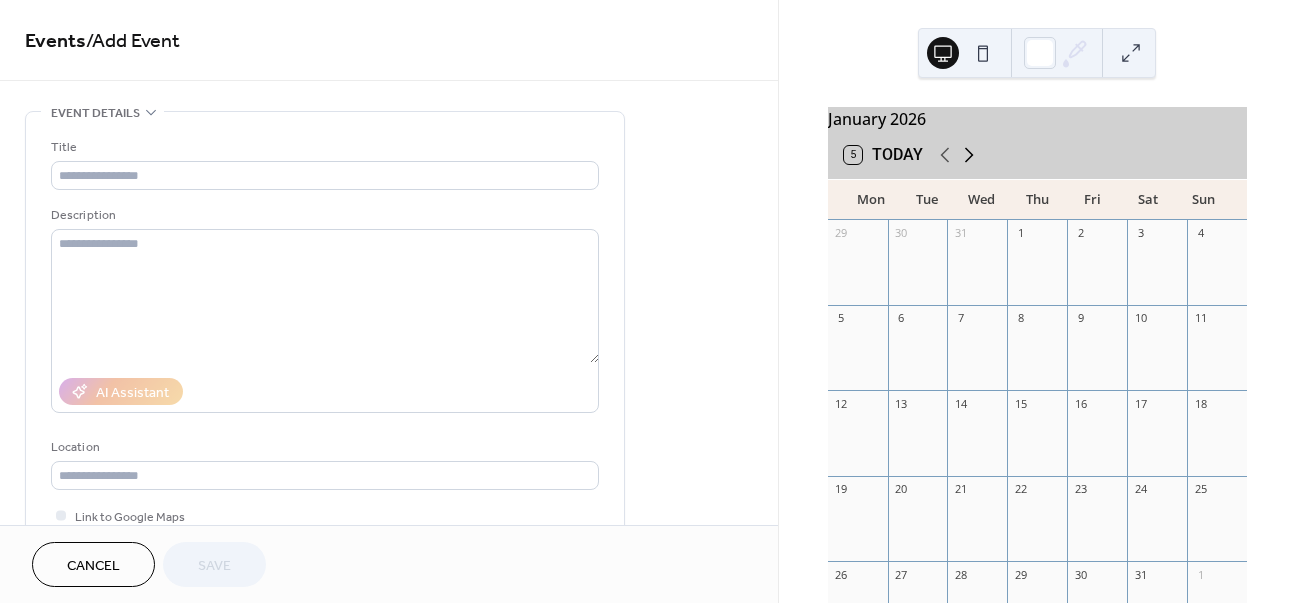 click 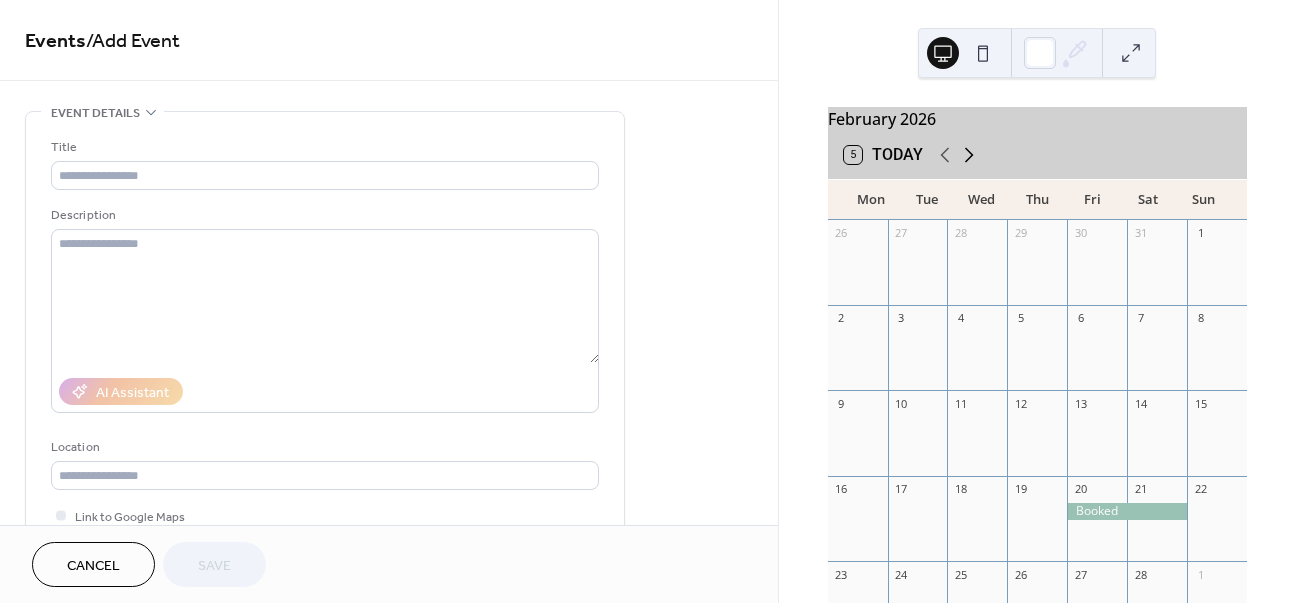 click 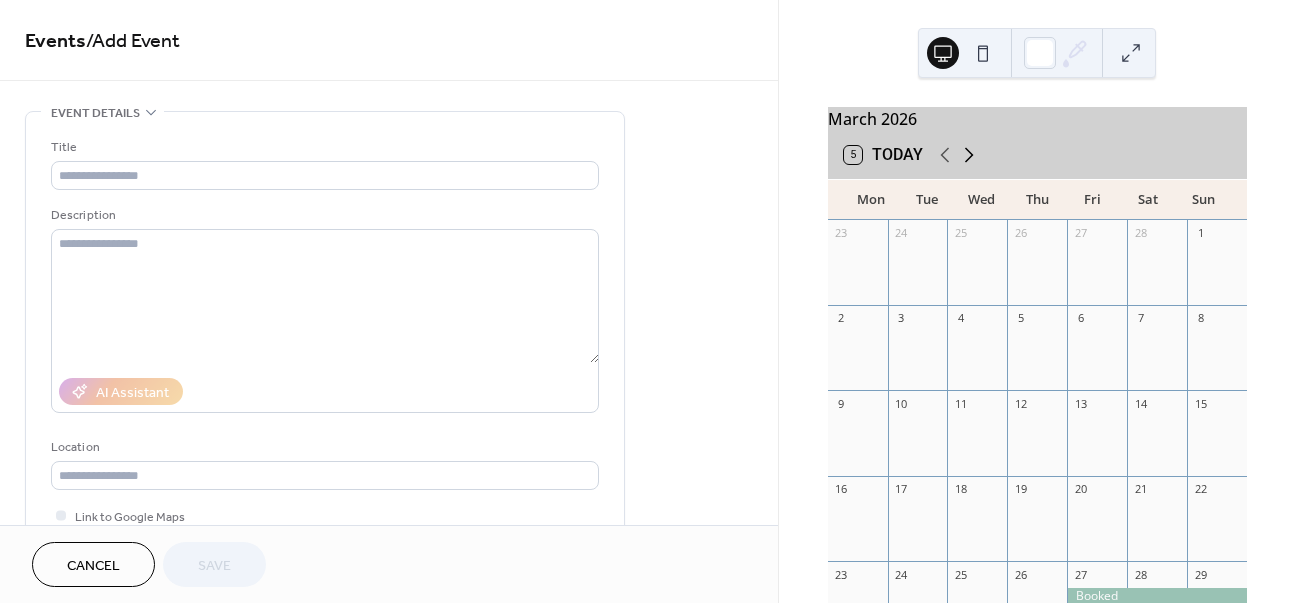 click 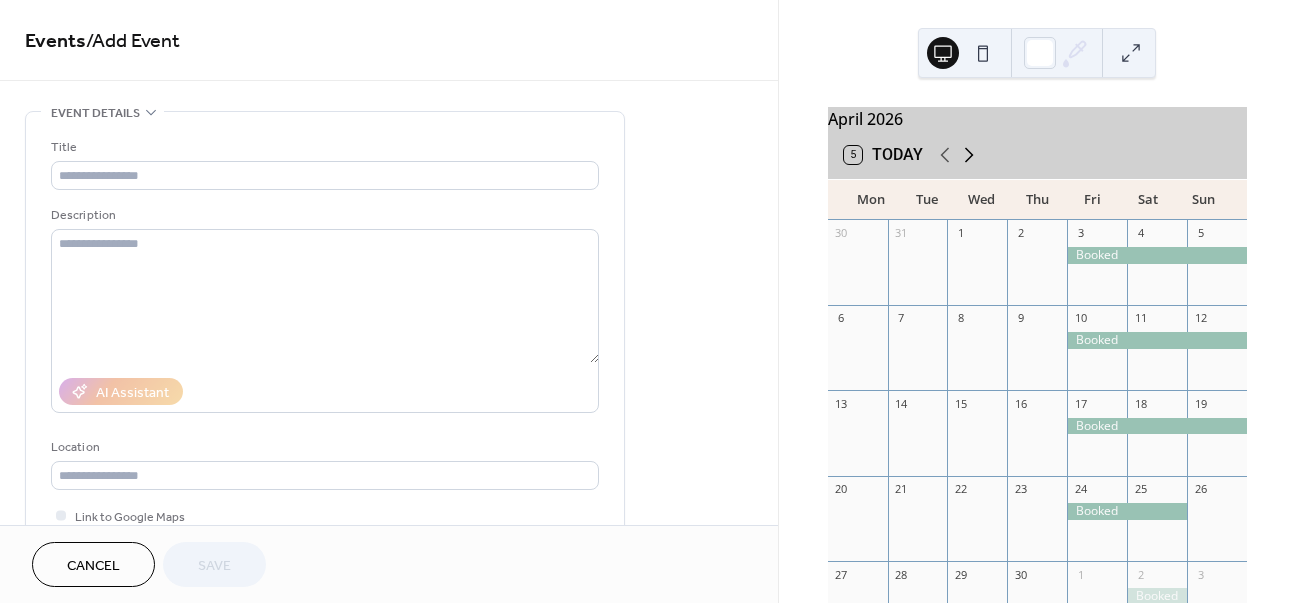 click 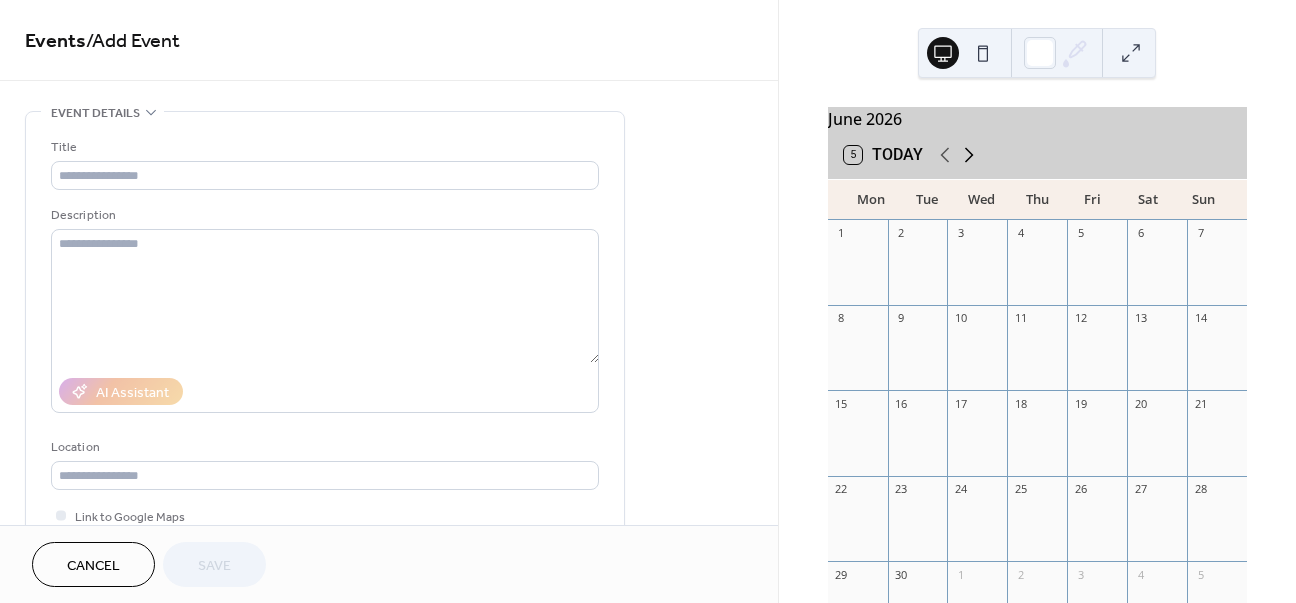 click 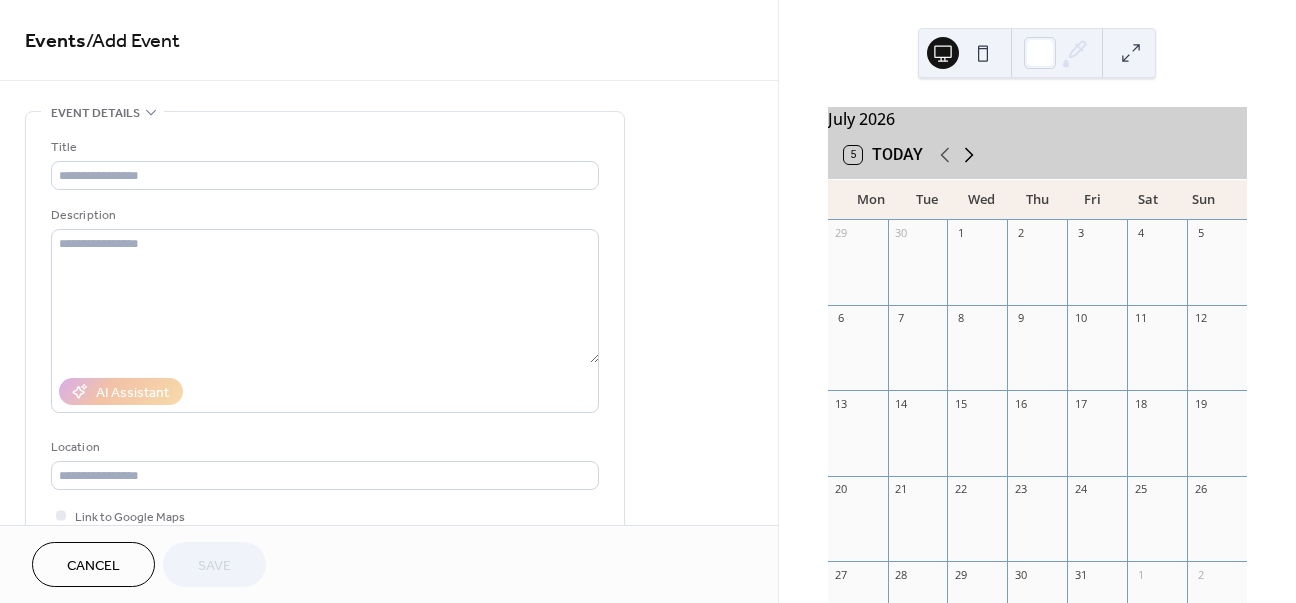 click 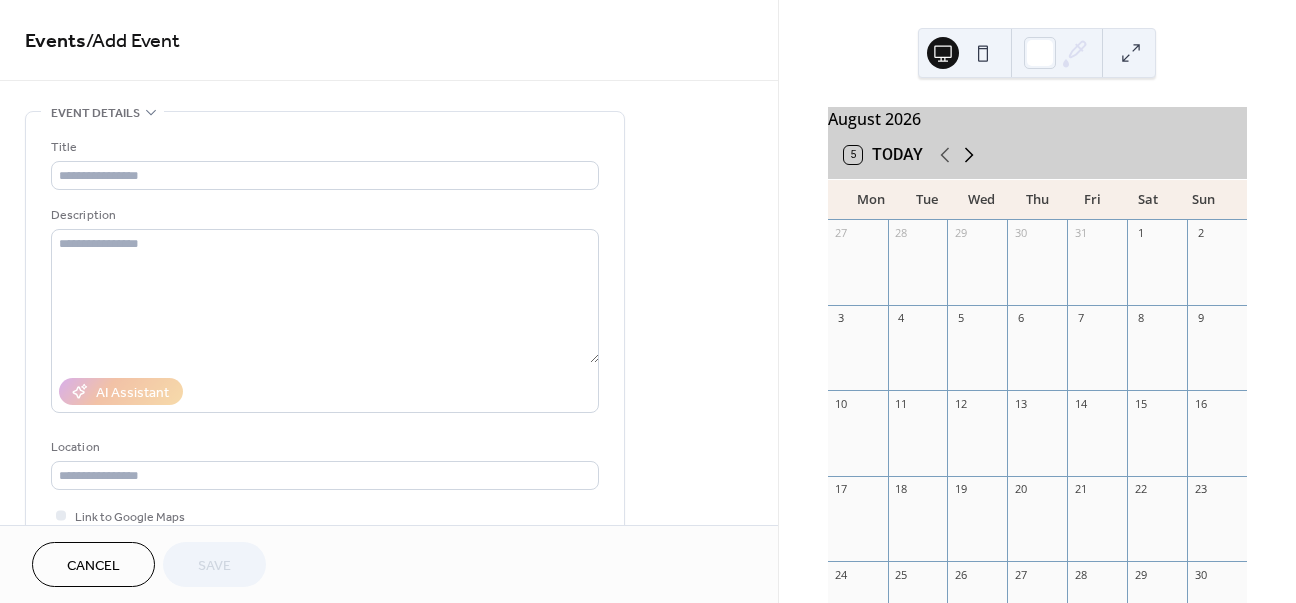 click 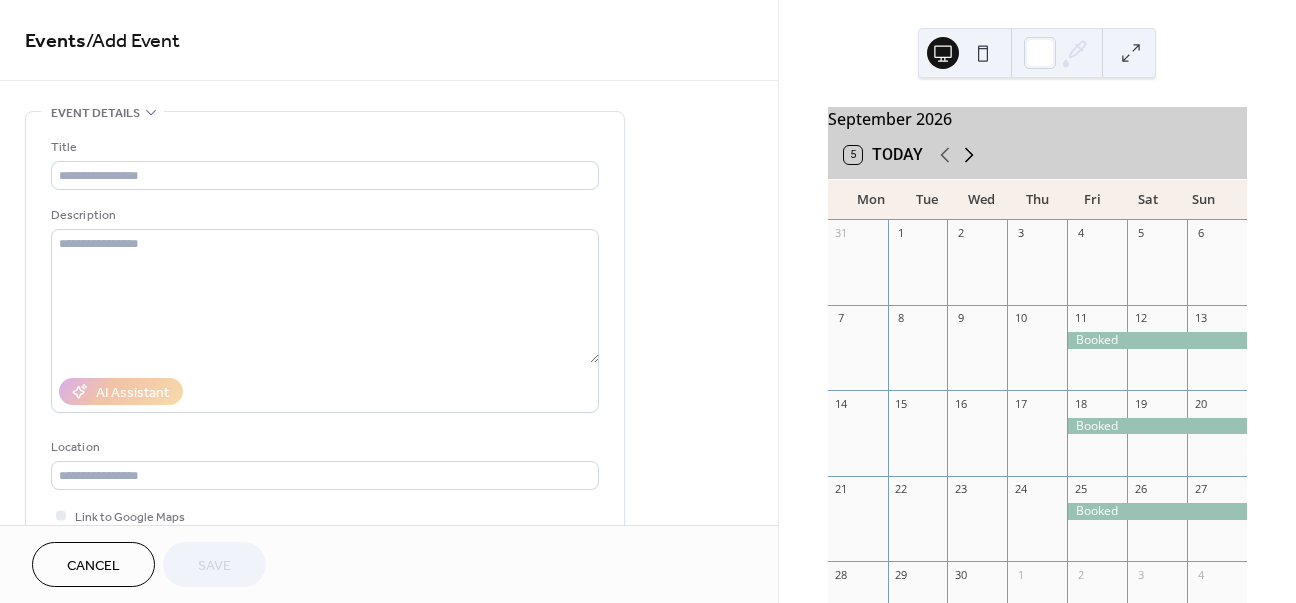 click 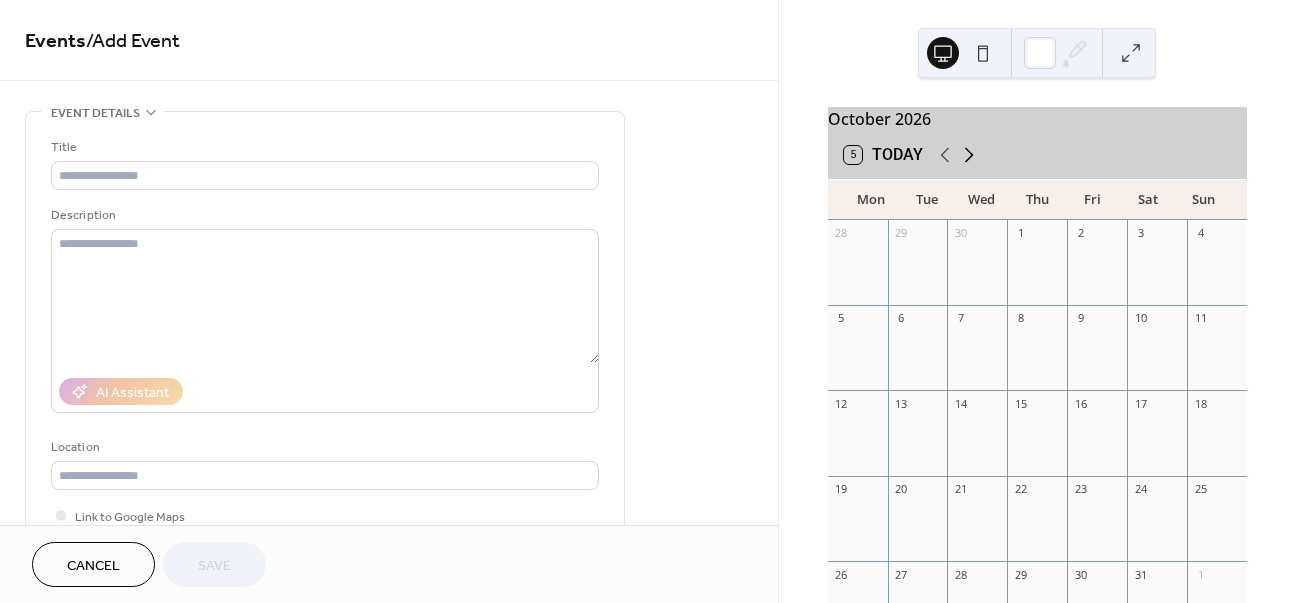 click 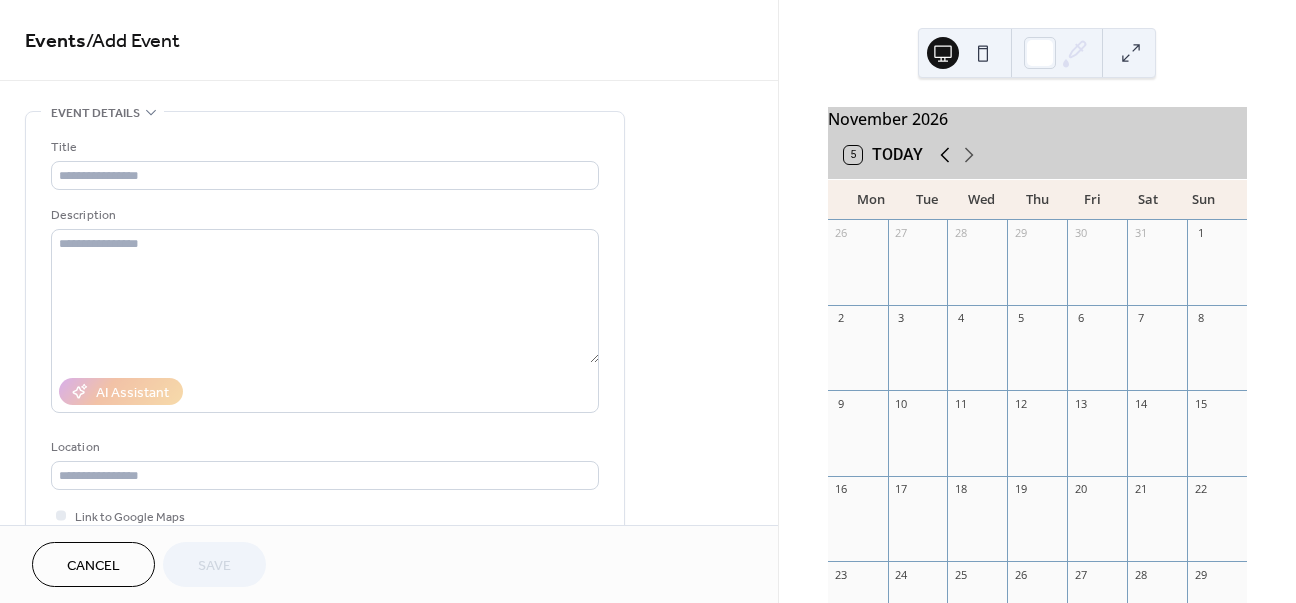 click 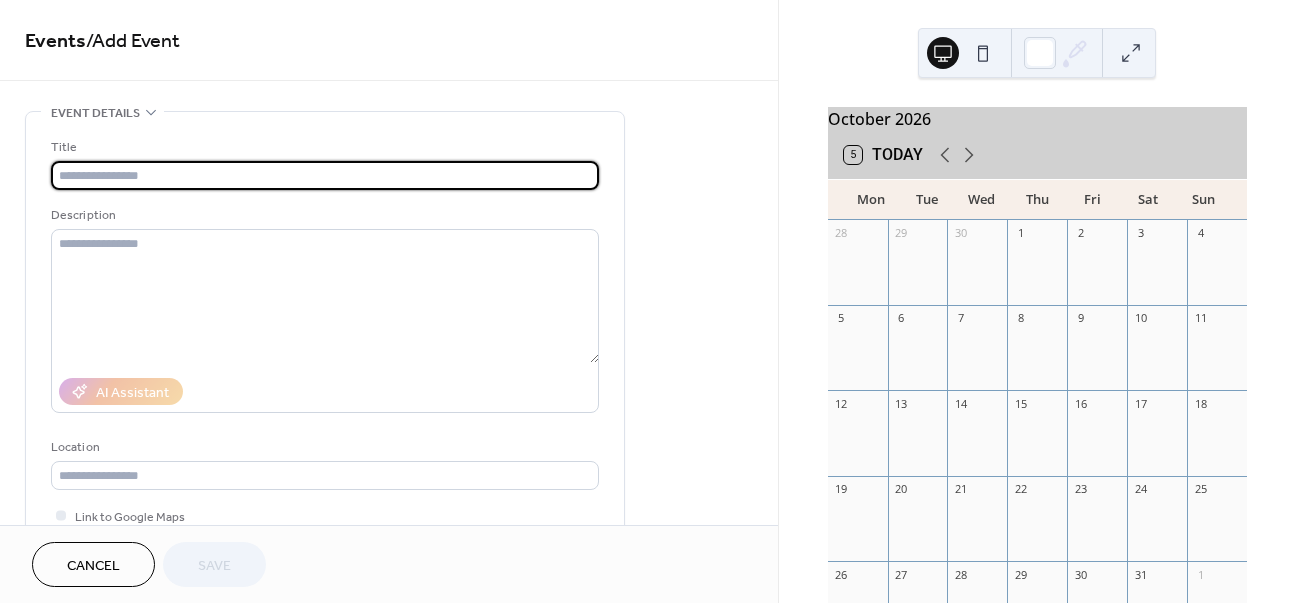 click at bounding box center (325, 175) 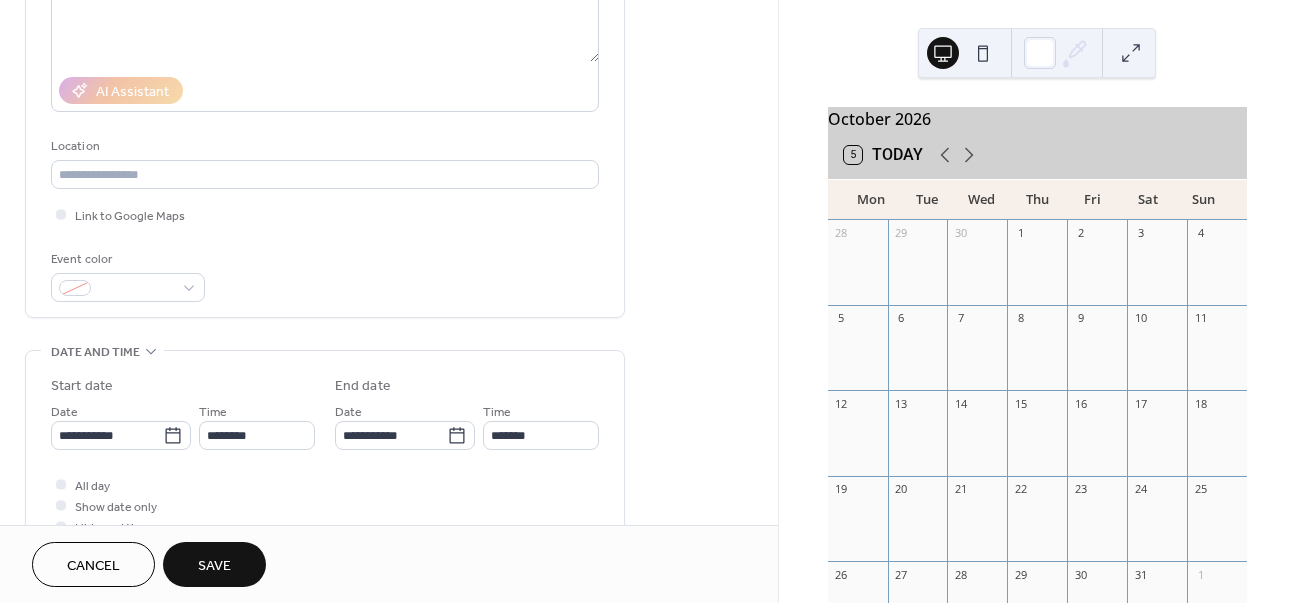 scroll, scrollTop: 314, scrollLeft: 0, axis: vertical 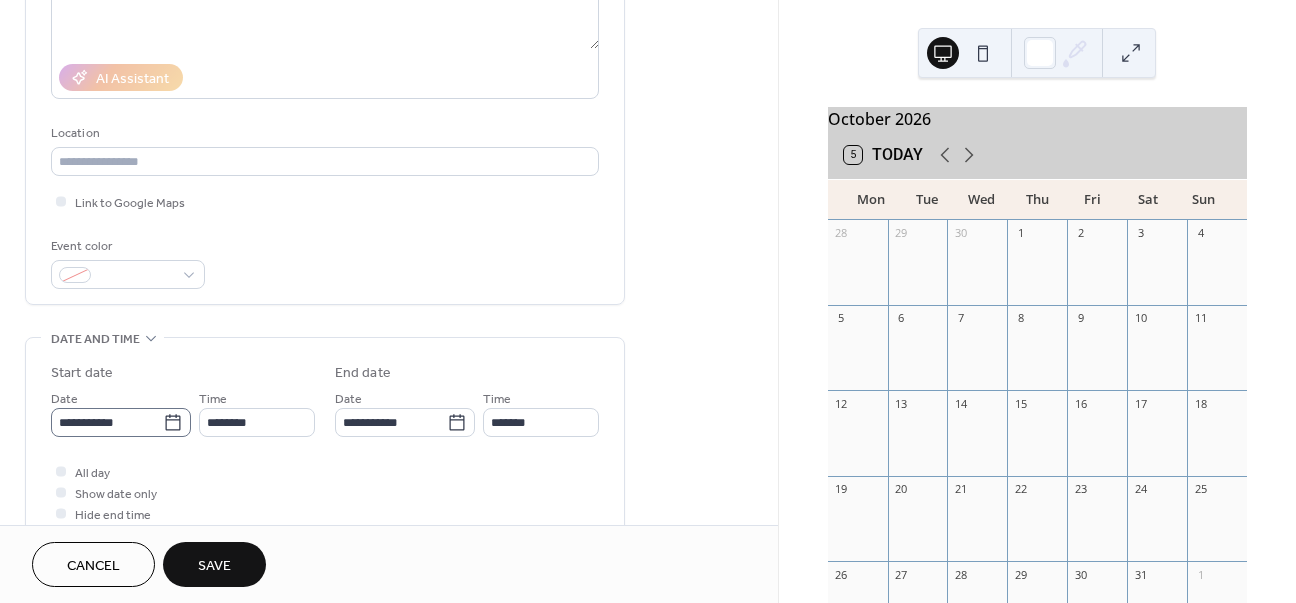 type on "*******" 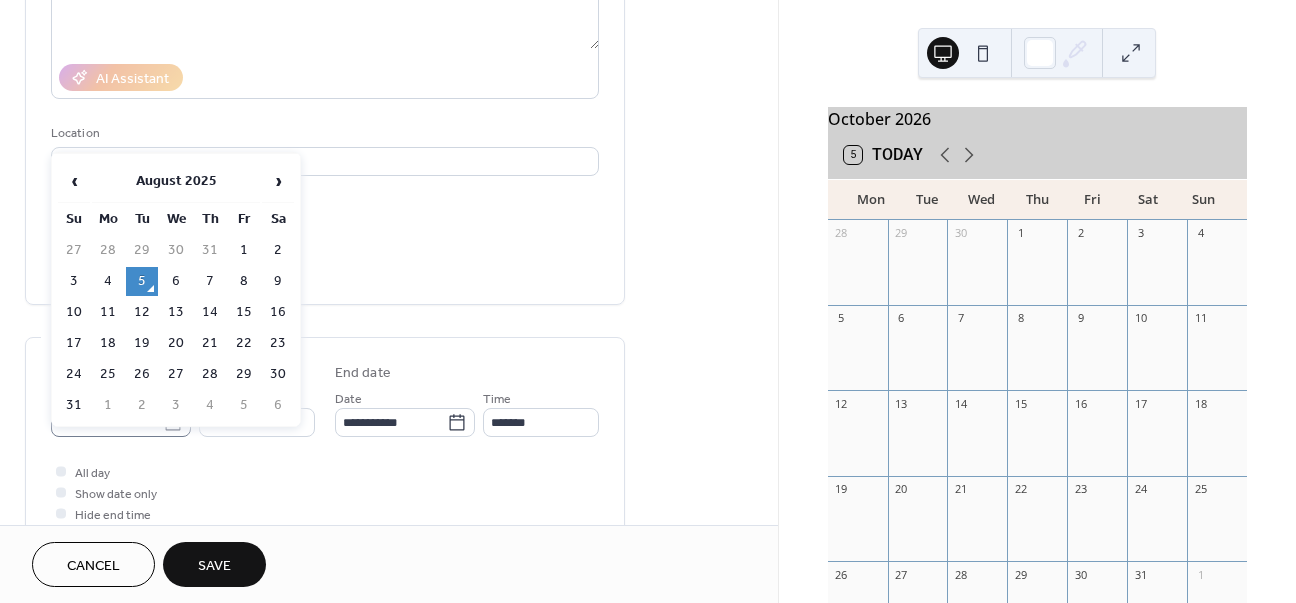 click on "**********" at bounding box center [648, 301] 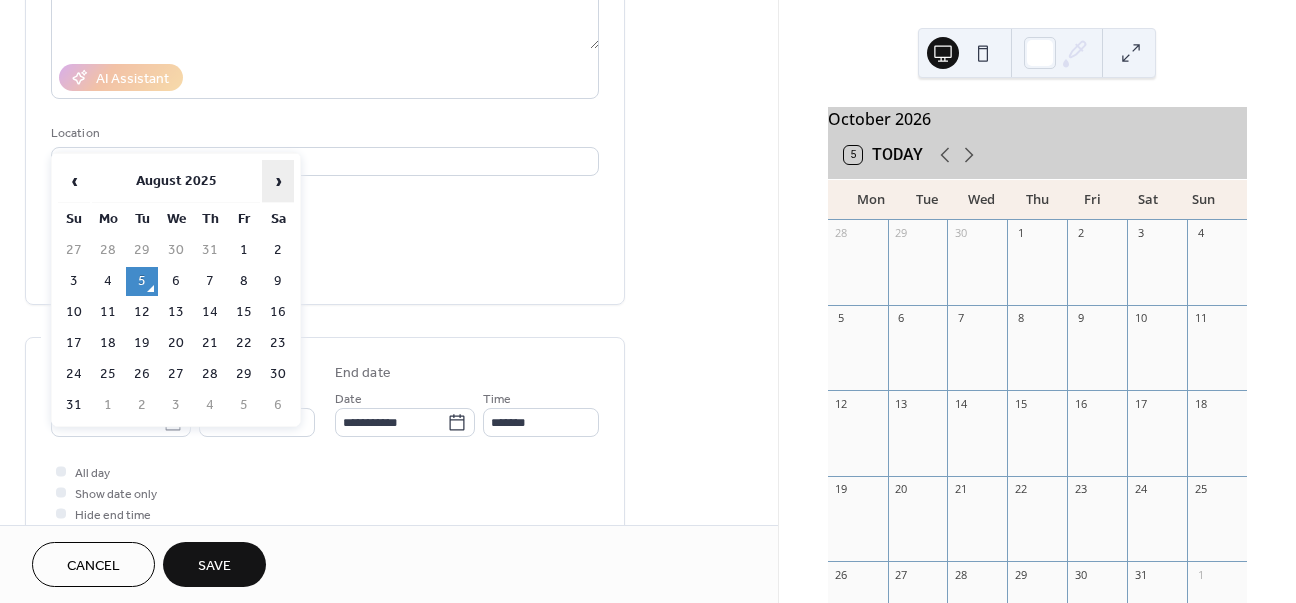 click on "›" at bounding box center (278, 181) 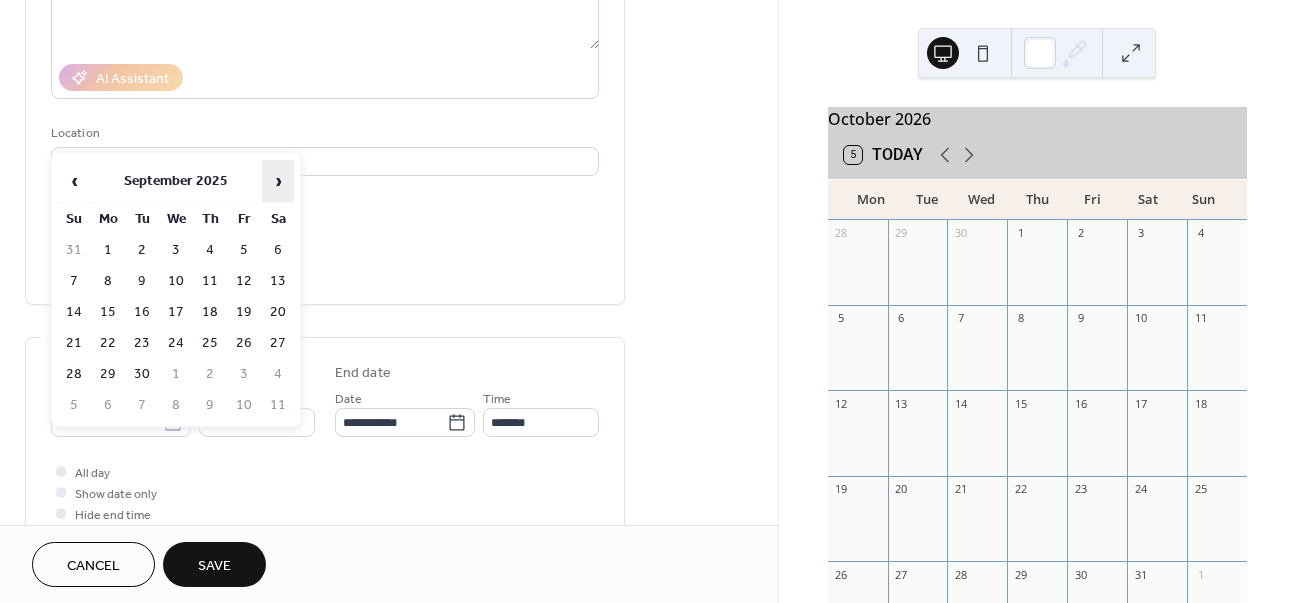 click on "›" at bounding box center (278, 181) 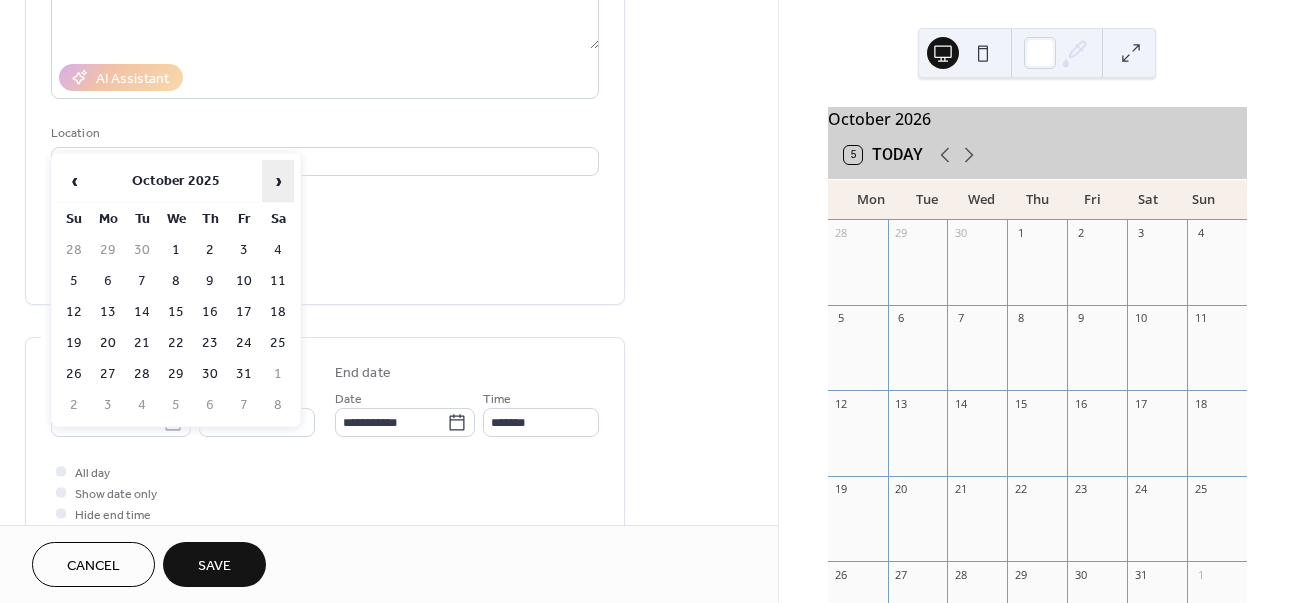click on "›" at bounding box center (278, 181) 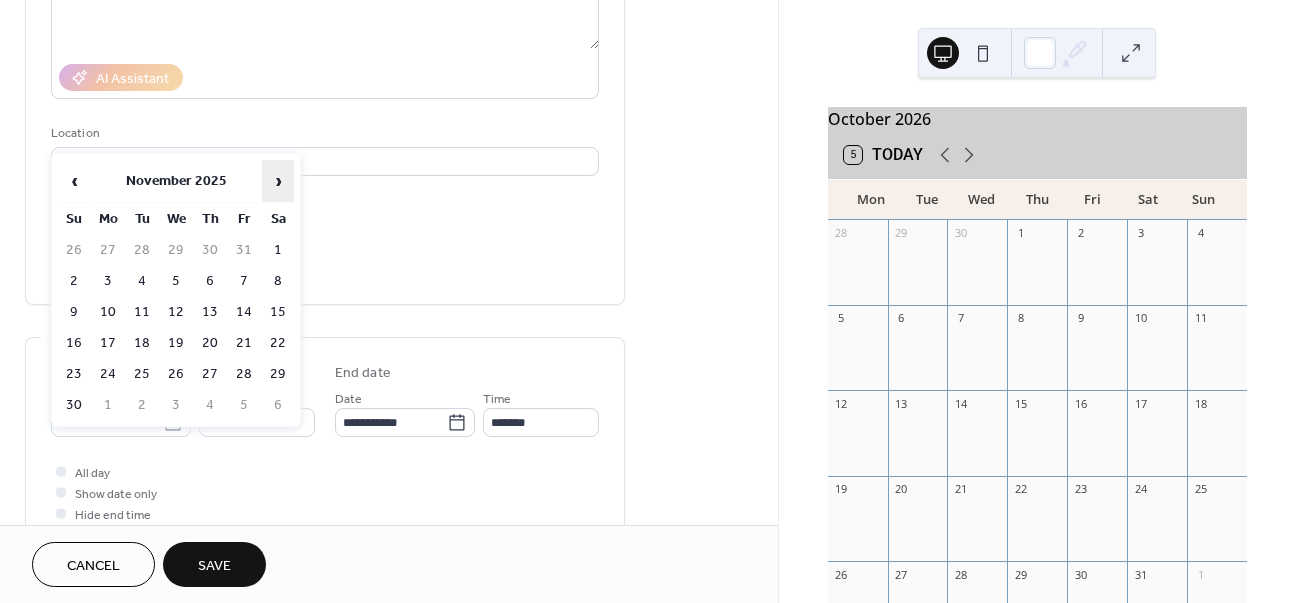 click on "›" at bounding box center [278, 181] 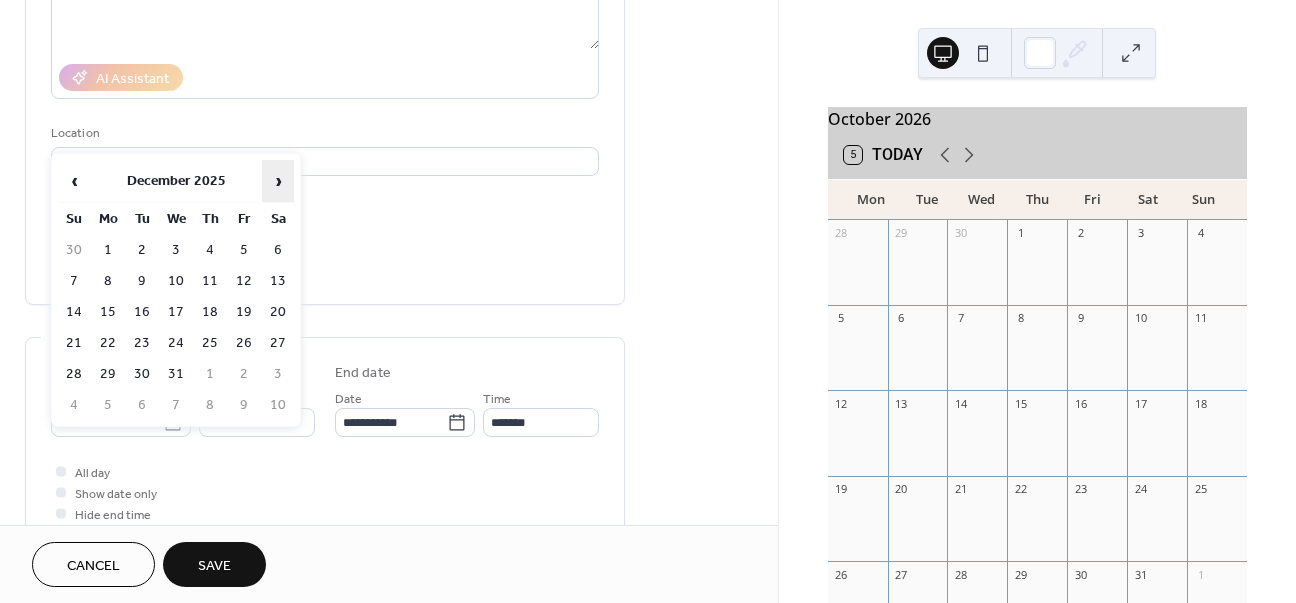 click on "›" at bounding box center (278, 181) 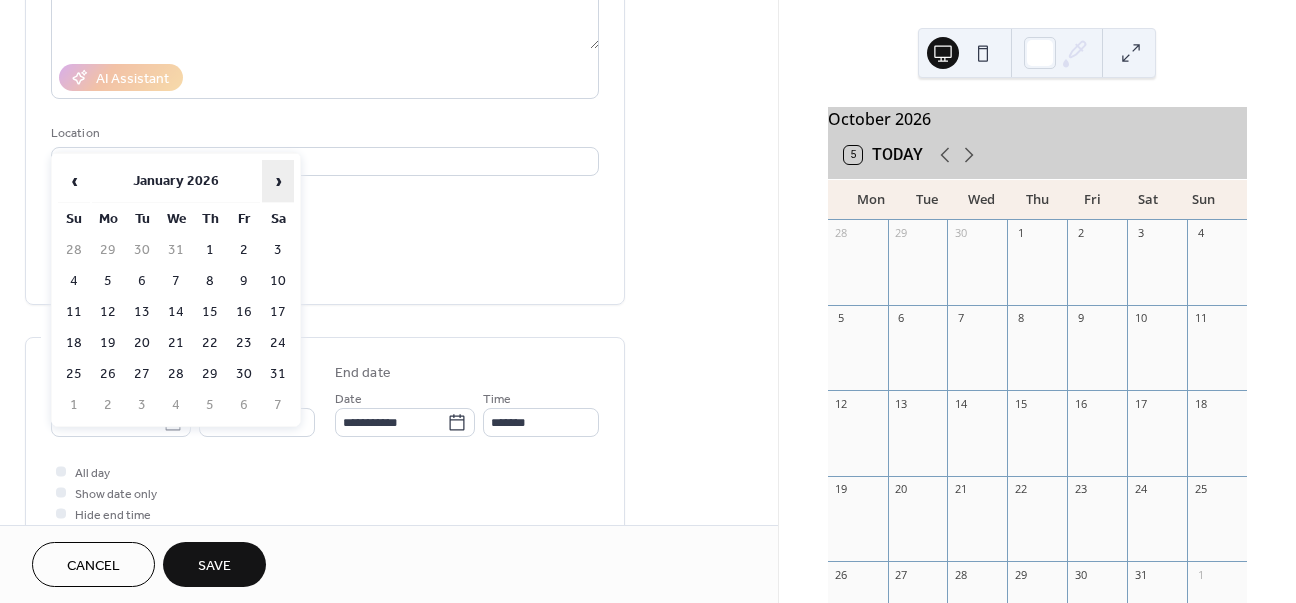 click on "›" at bounding box center (278, 181) 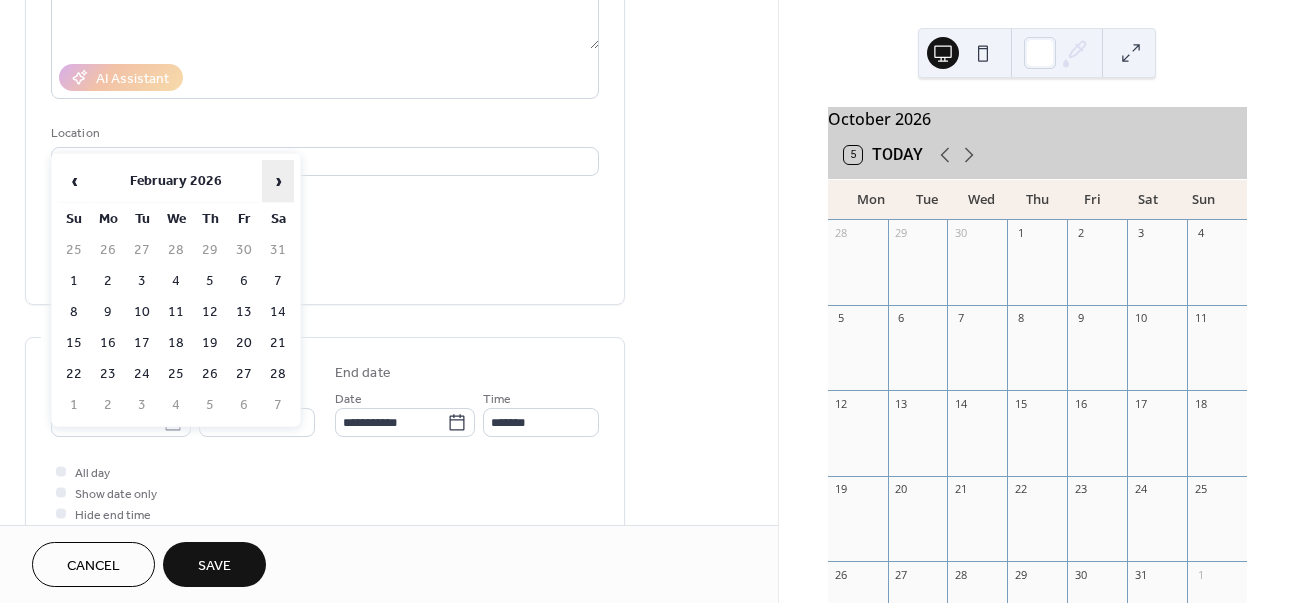click on "›" at bounding box center (278, 181) 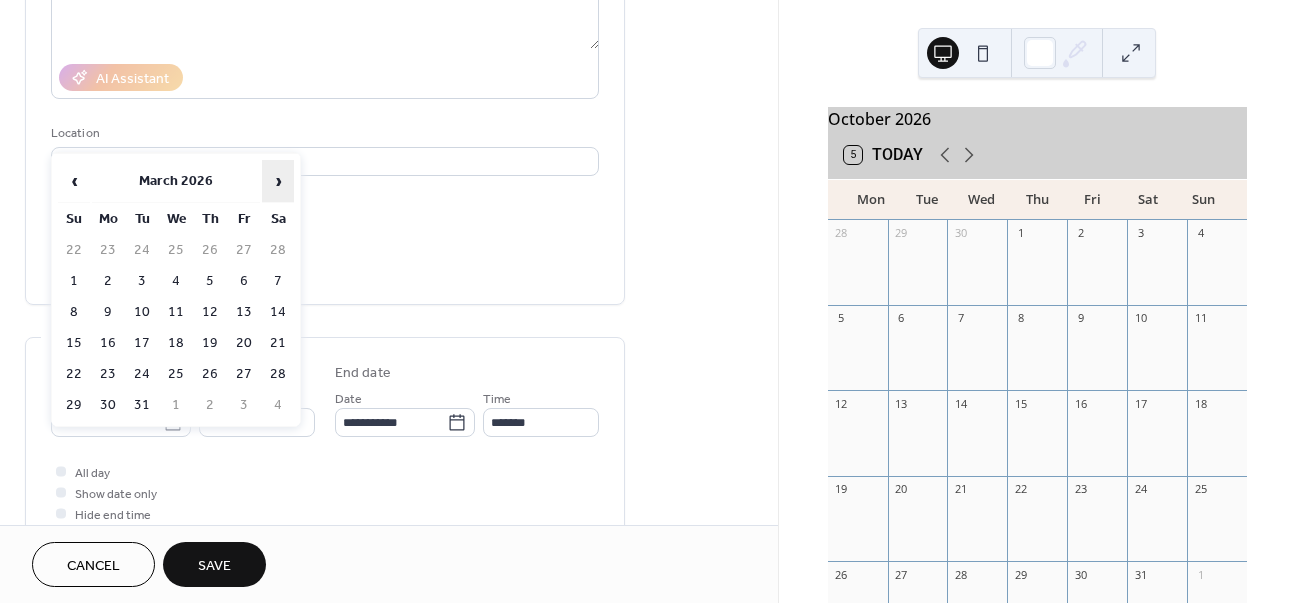 click on "›" at bounding box center [278, 181] 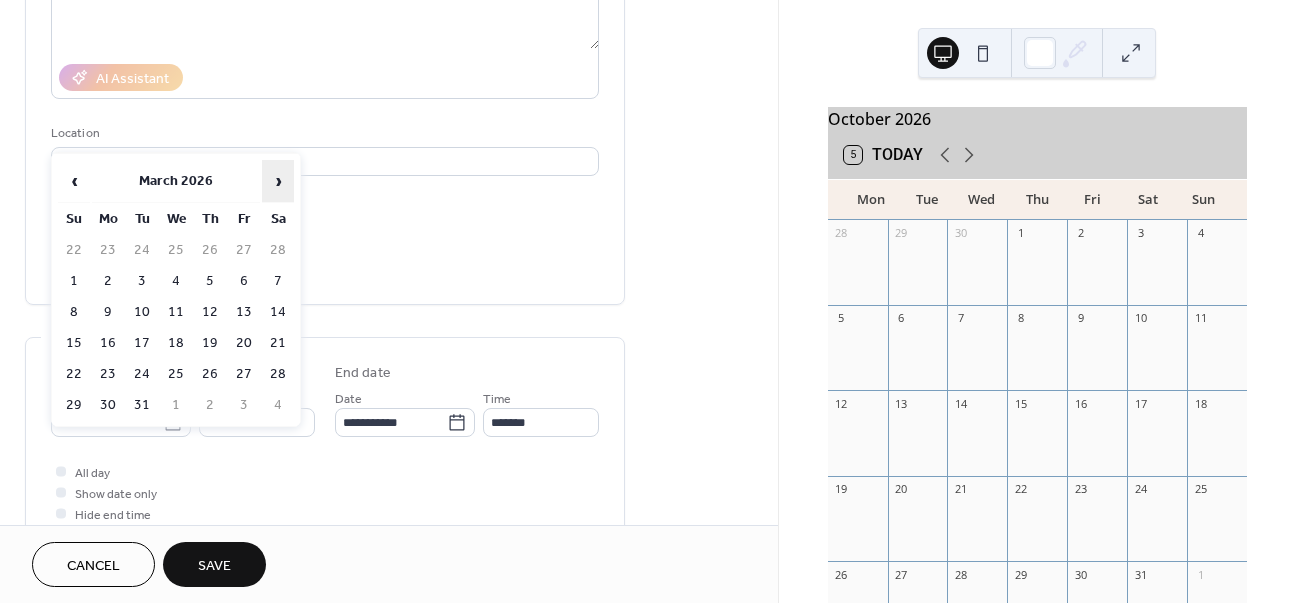click on "›" at bounding box center [278, 181] 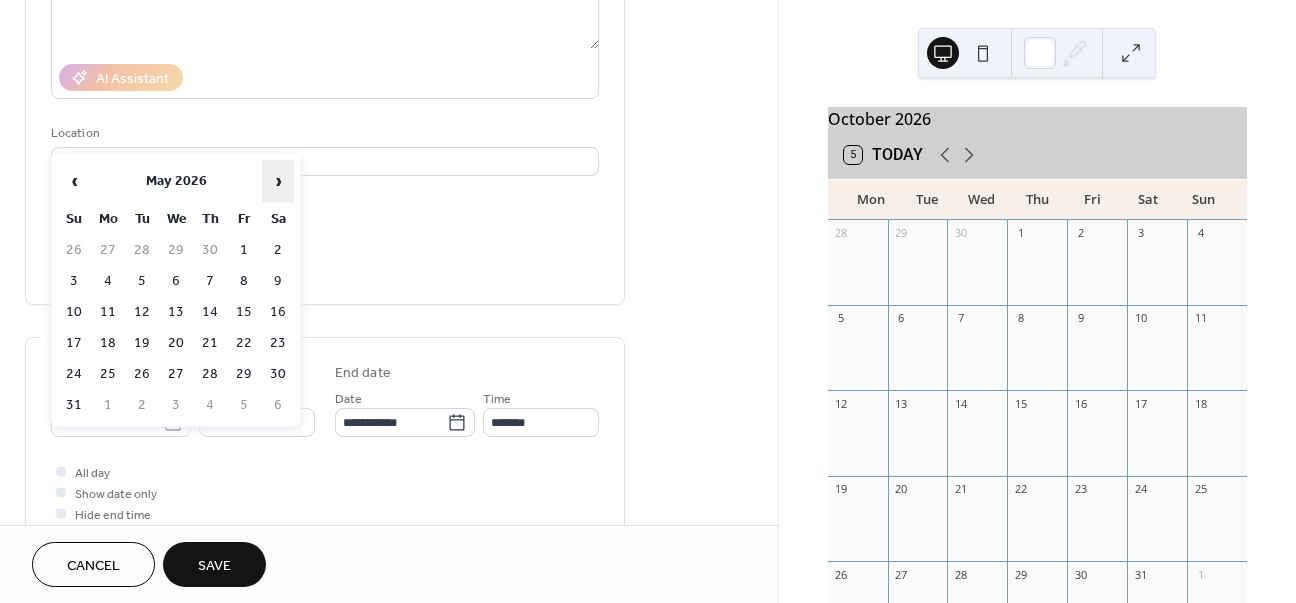 click on "›" at bounding box center (278, 181) 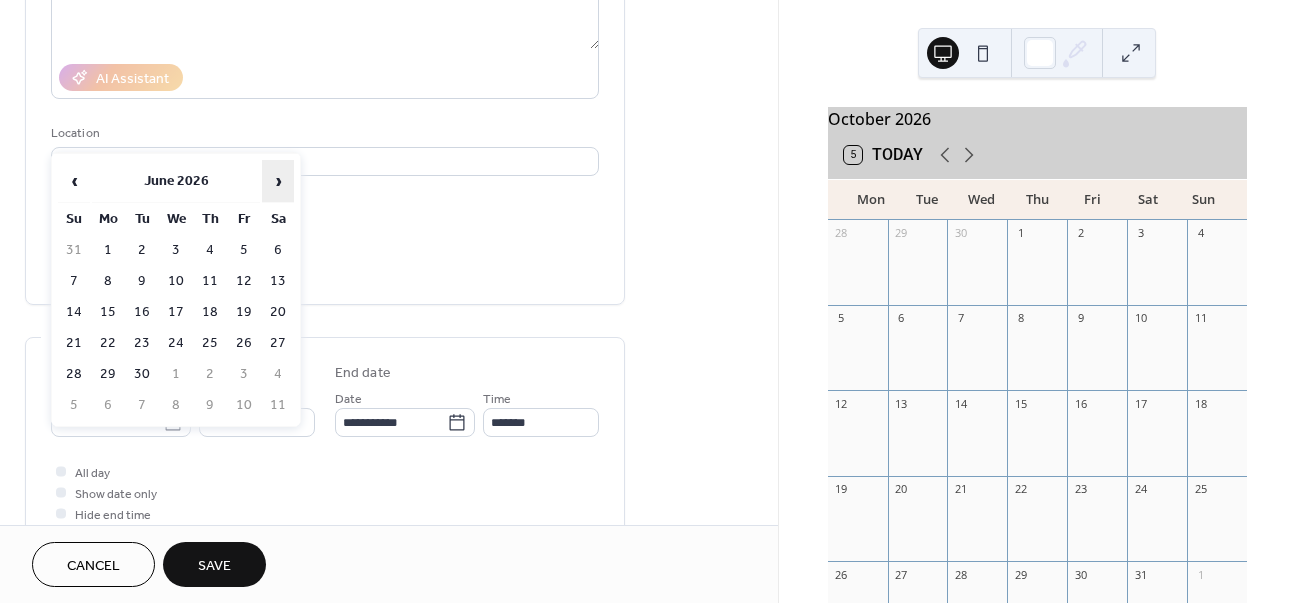 click on "›" at bounding box center (278, 181) 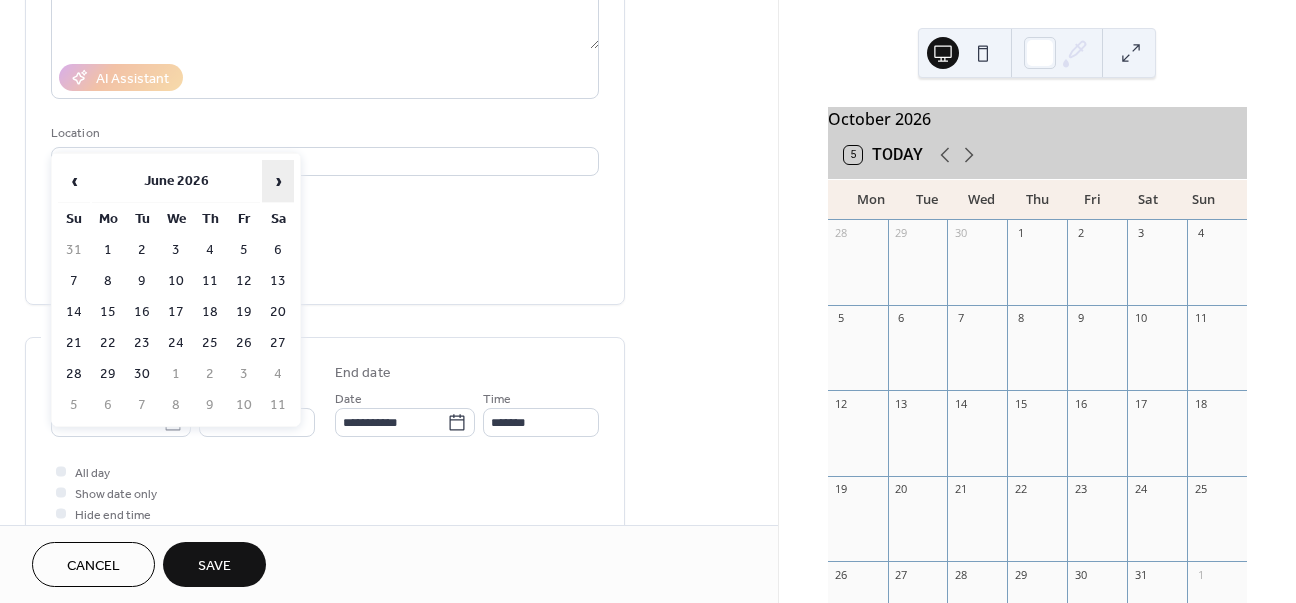 click on "›" at bounding box center [278, 181] 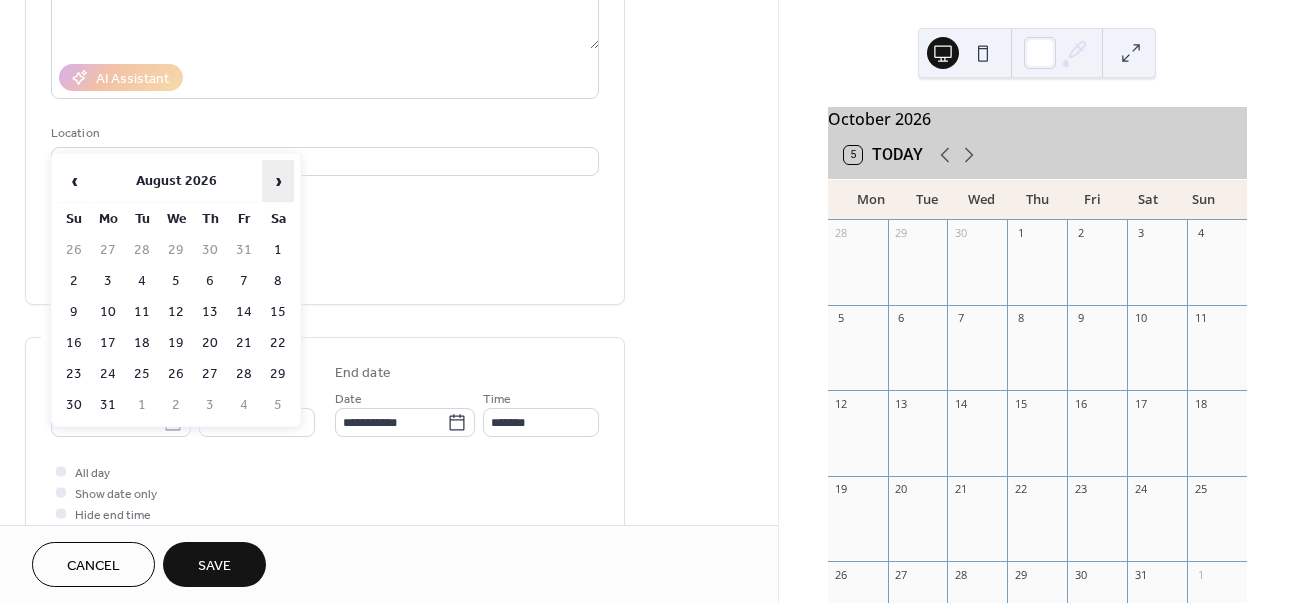 click on "›" at bounding box center [278, 181] 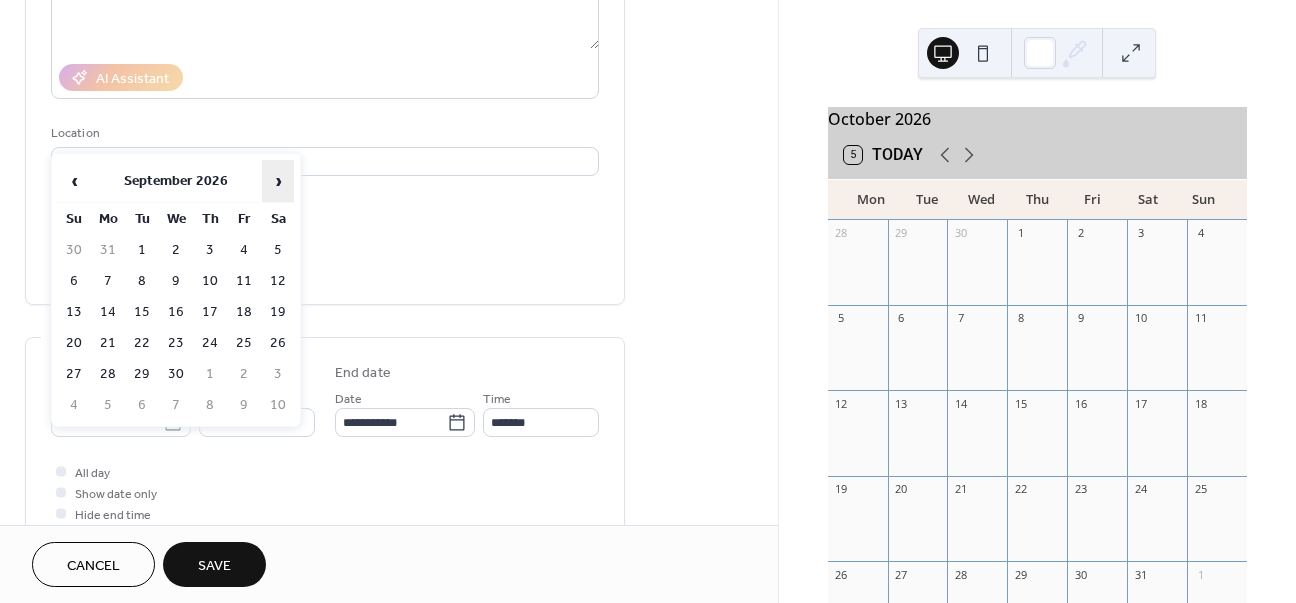 click on "›" at bounding box center [278, 181] 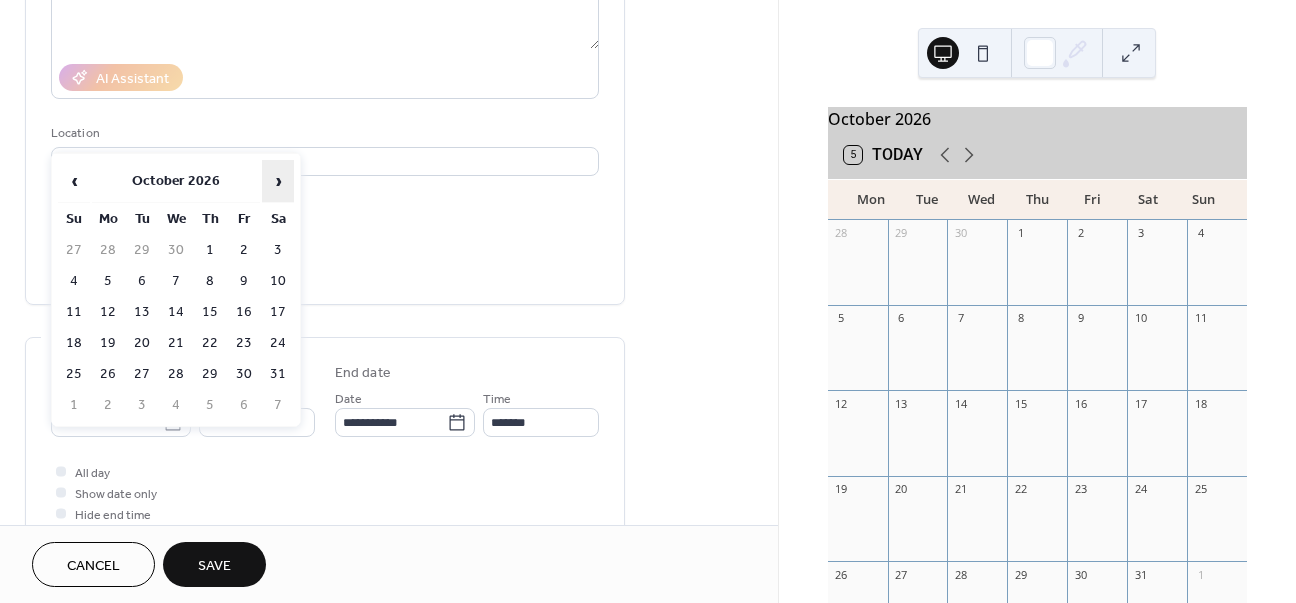 click on "›" at bounding box center [278, 181] 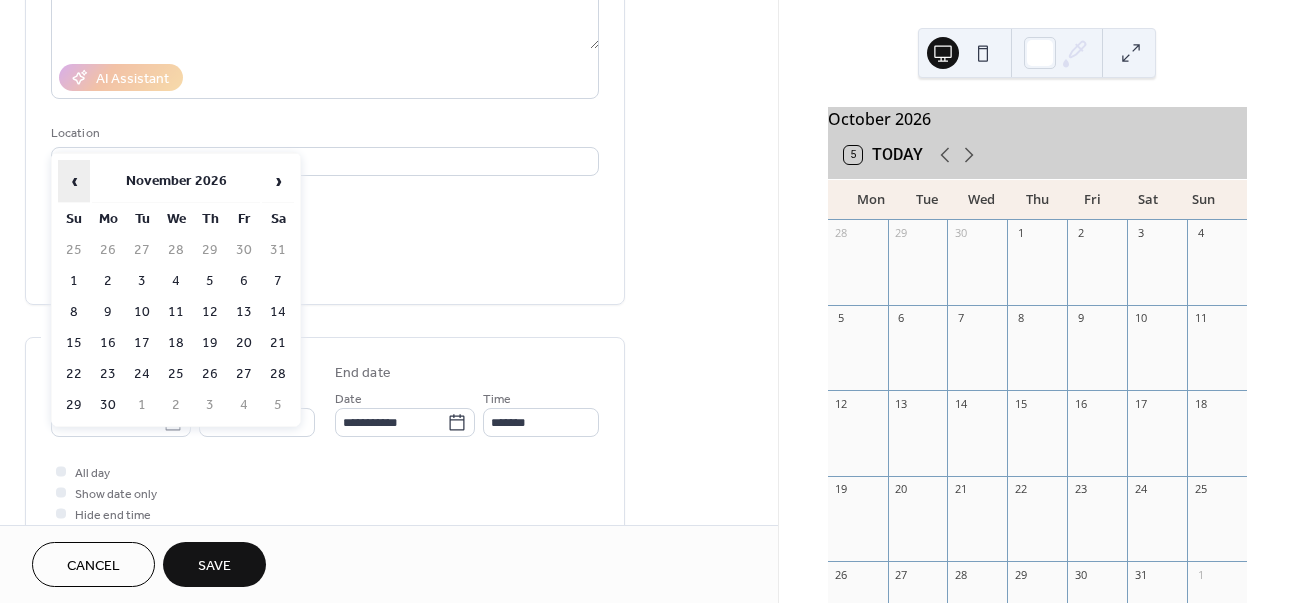click on "‹" at bounding box center (74, 181) 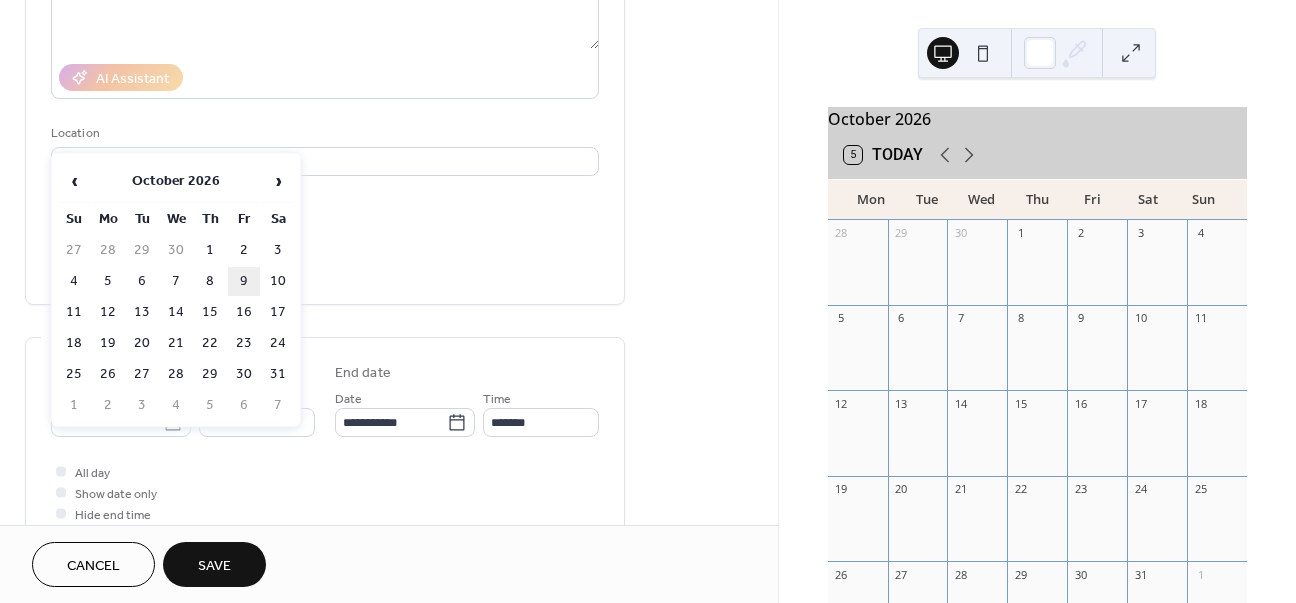 click on "9" at bounding box center (244, 281) 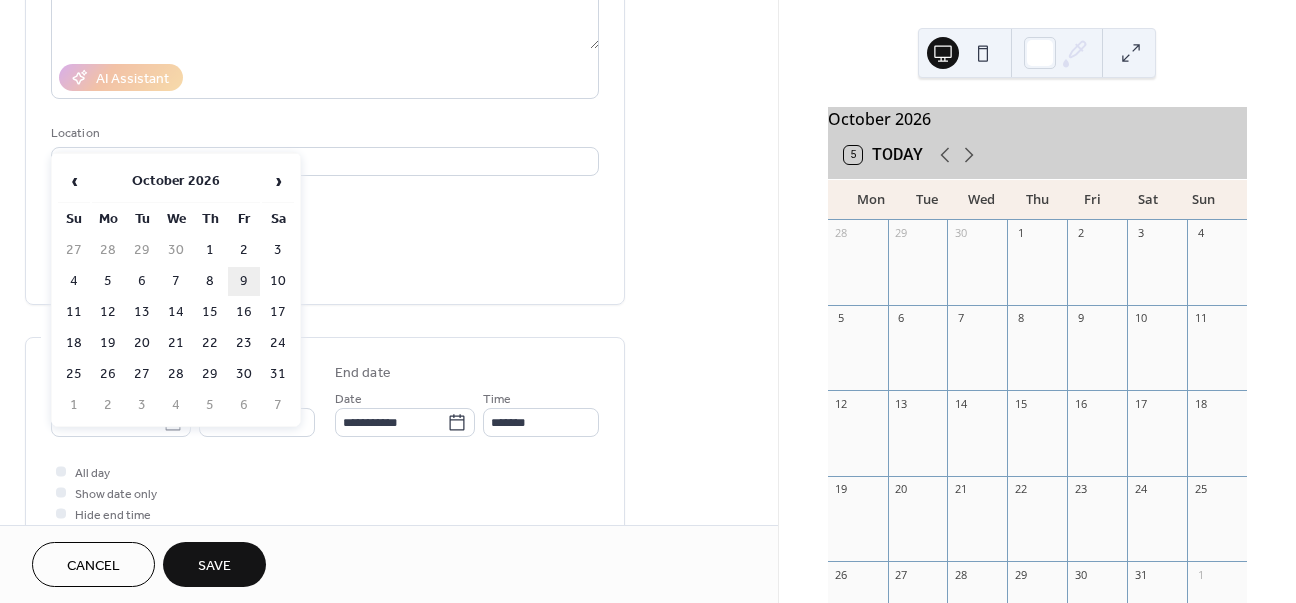 type on "**********" 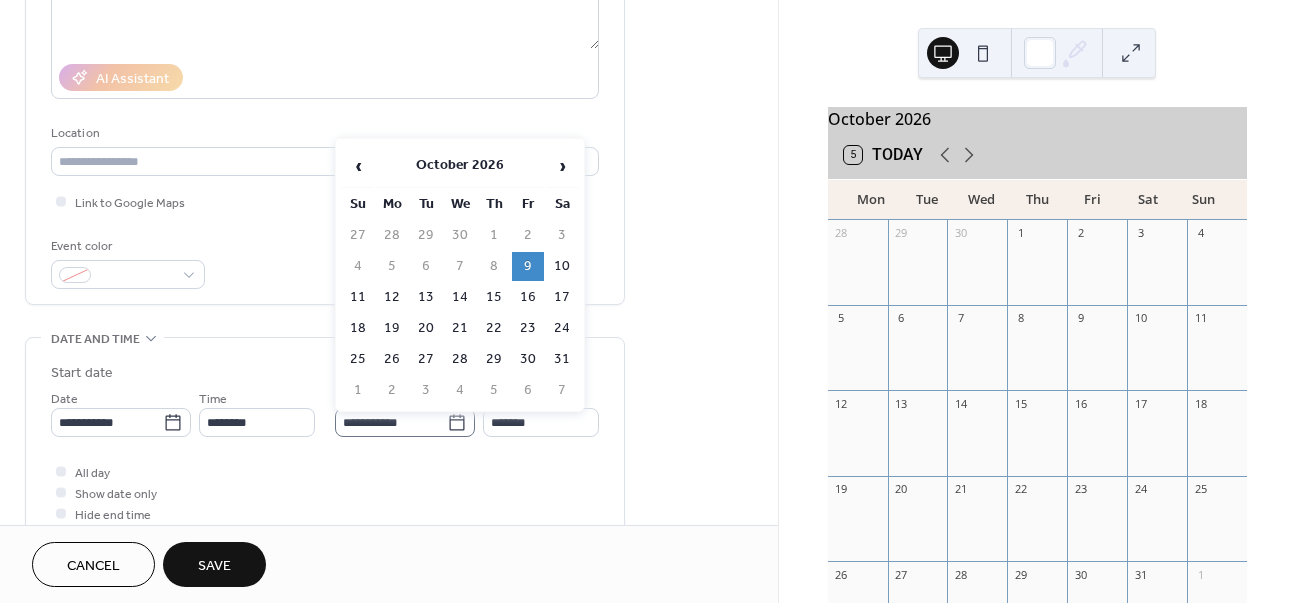 click 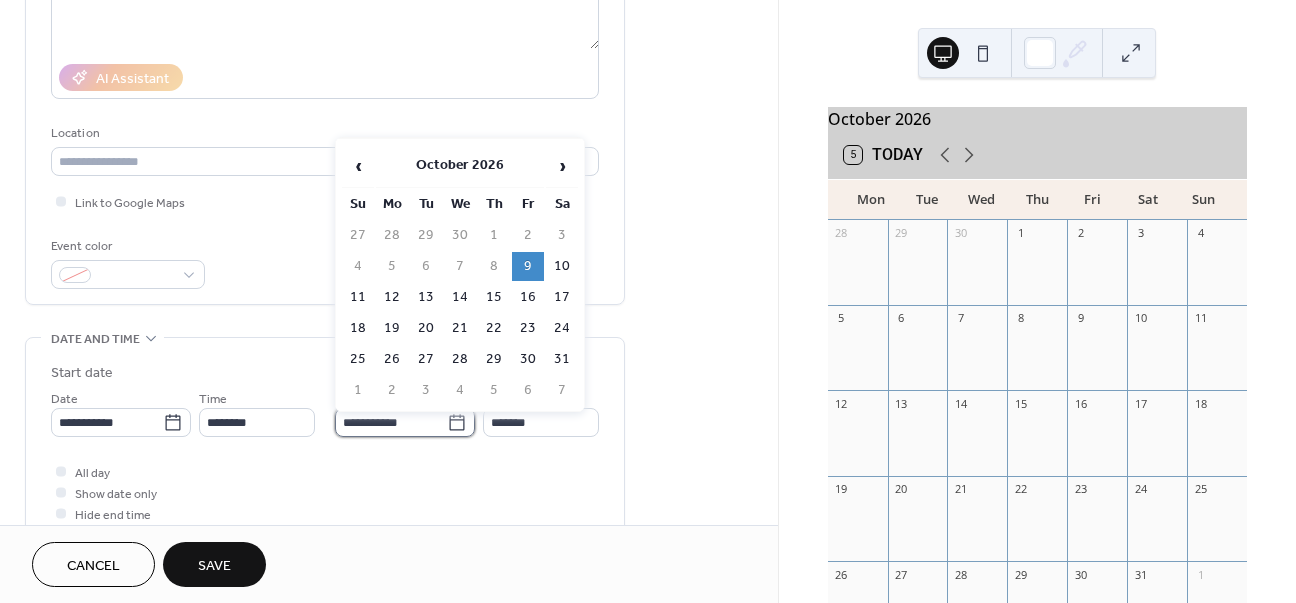 click on "**********" at bounding box center (391, 422) 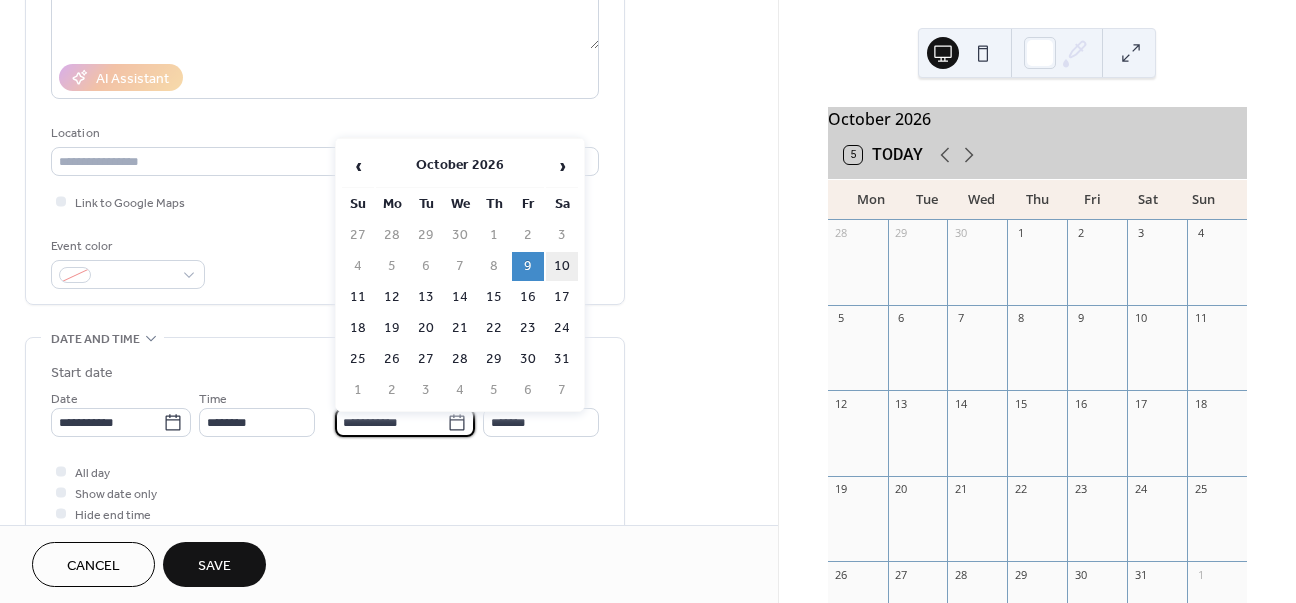 click on "10" at bounding box center [562, 266] 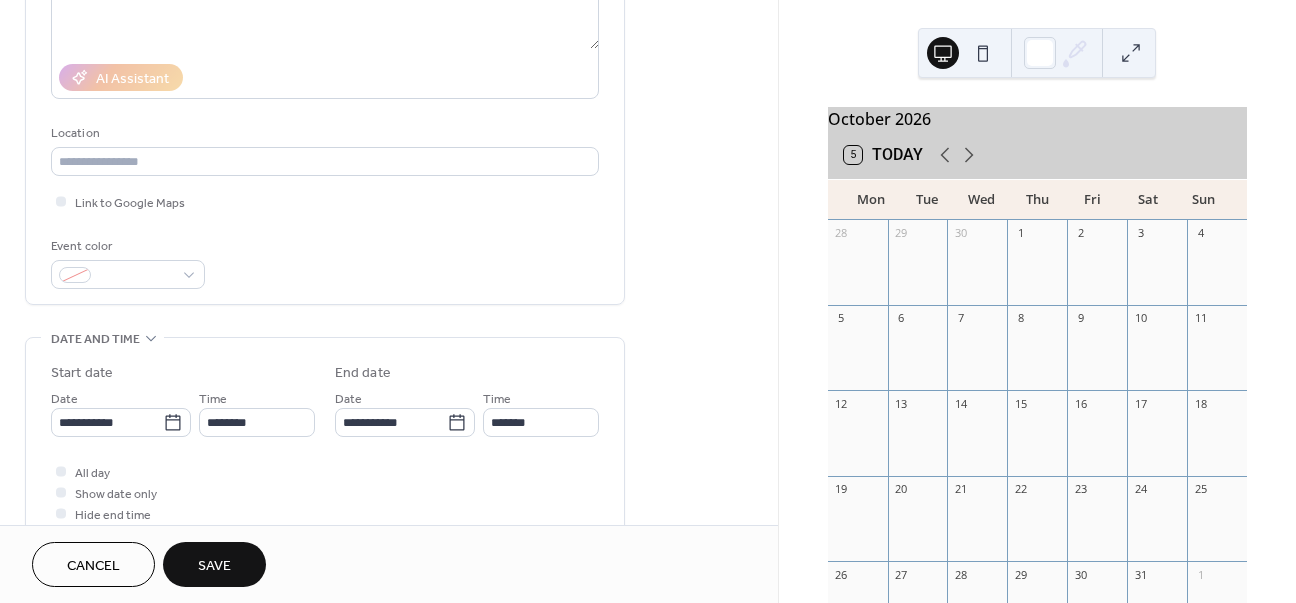 click on "Save" at bounding box center [214, 566] 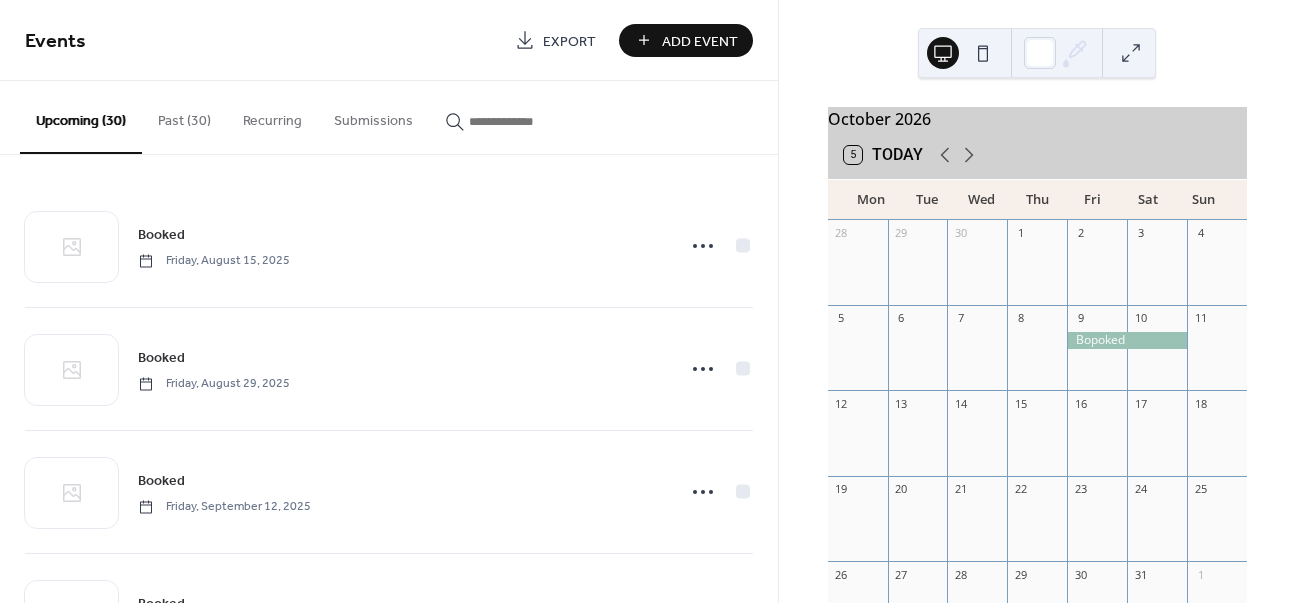 click at bounding box center [1127, 340] 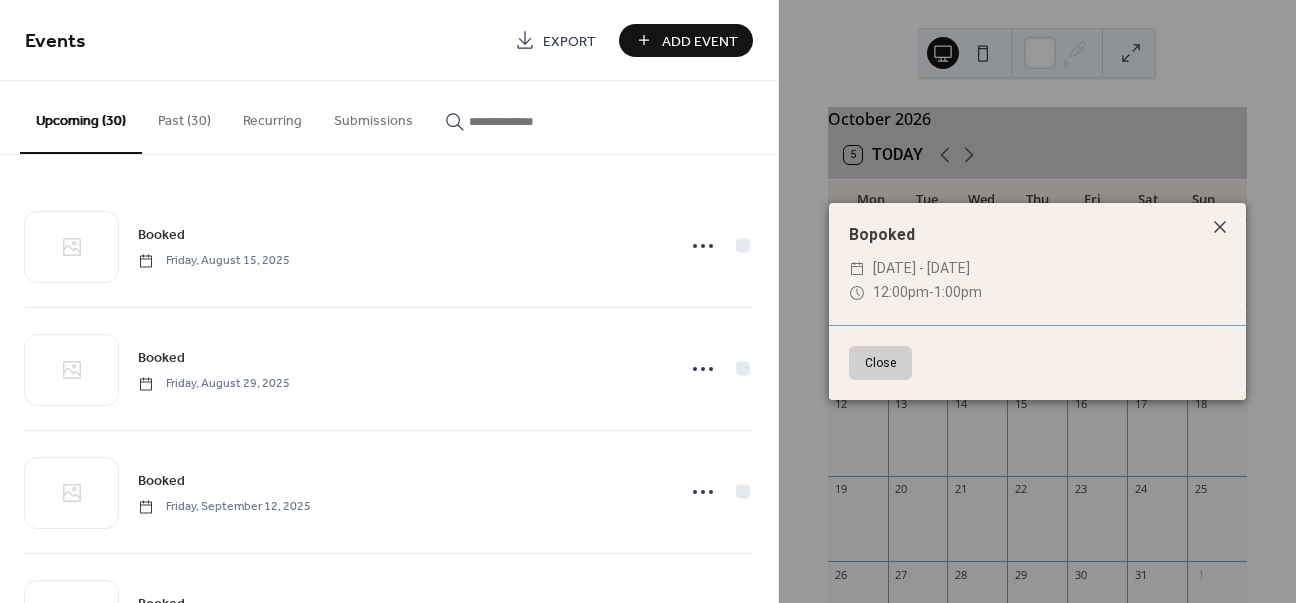 click 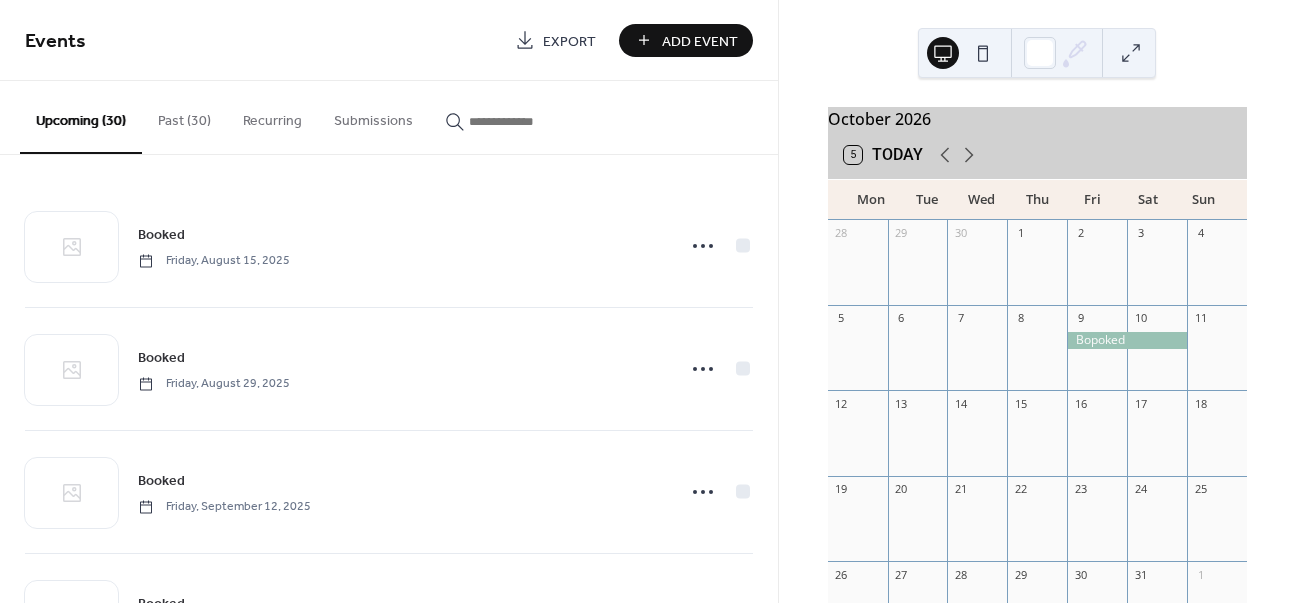 click 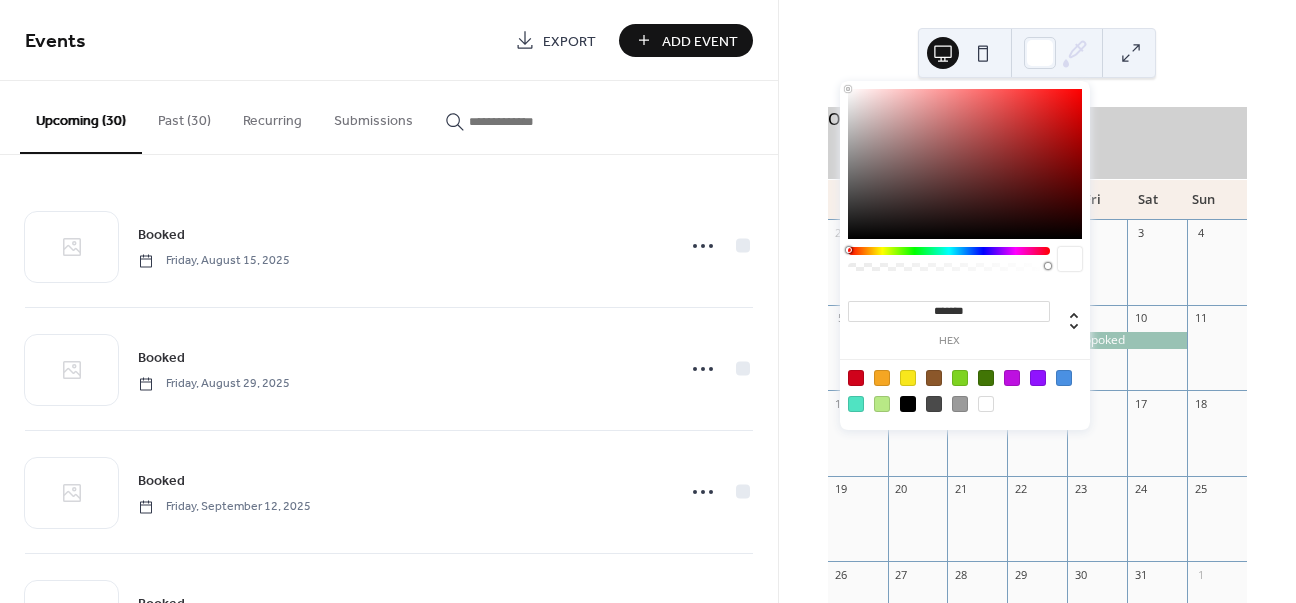 click 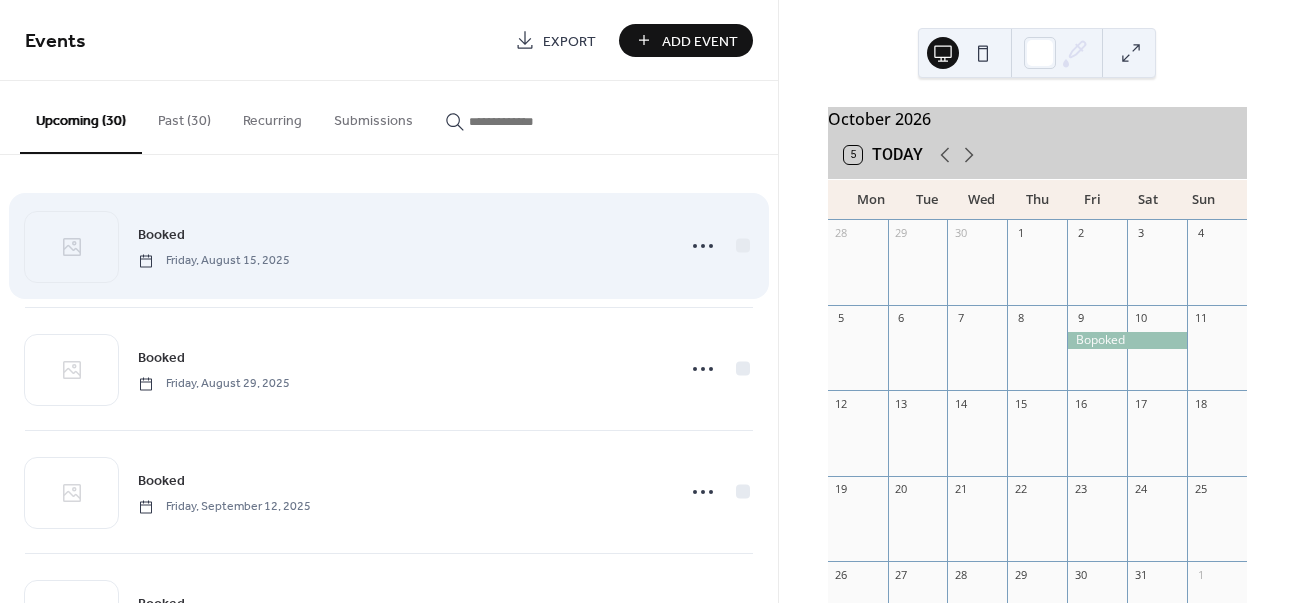 click on "Booked" at bounding box center (161, 235) 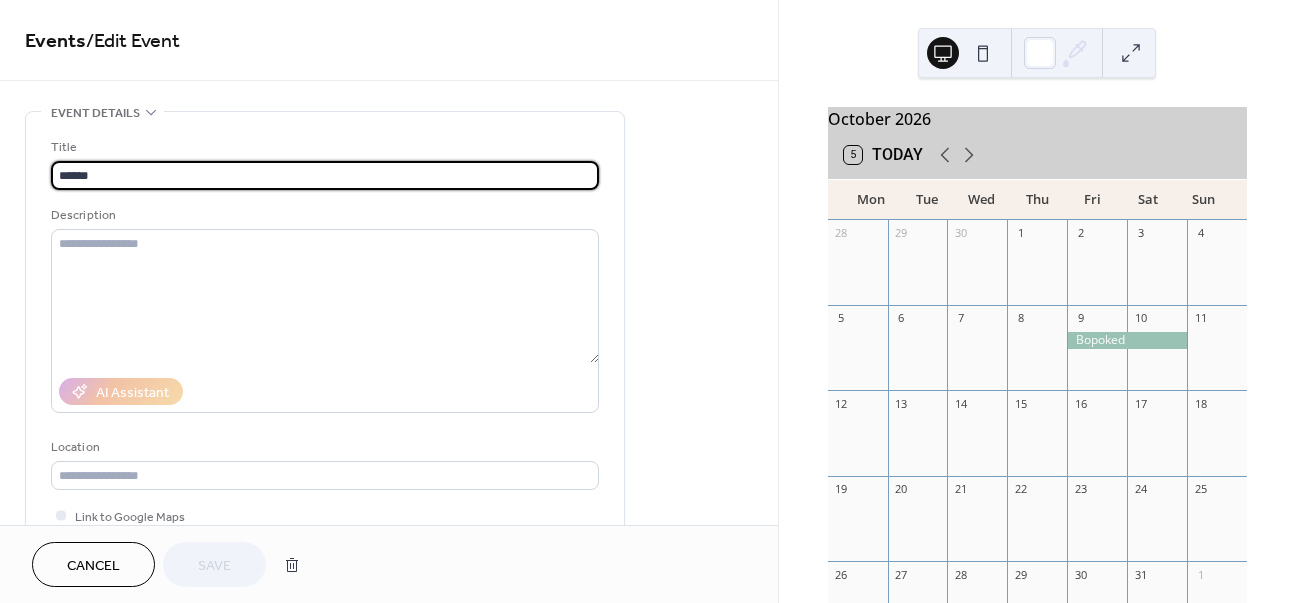 click on "**********" at bounding box center [389, 262] 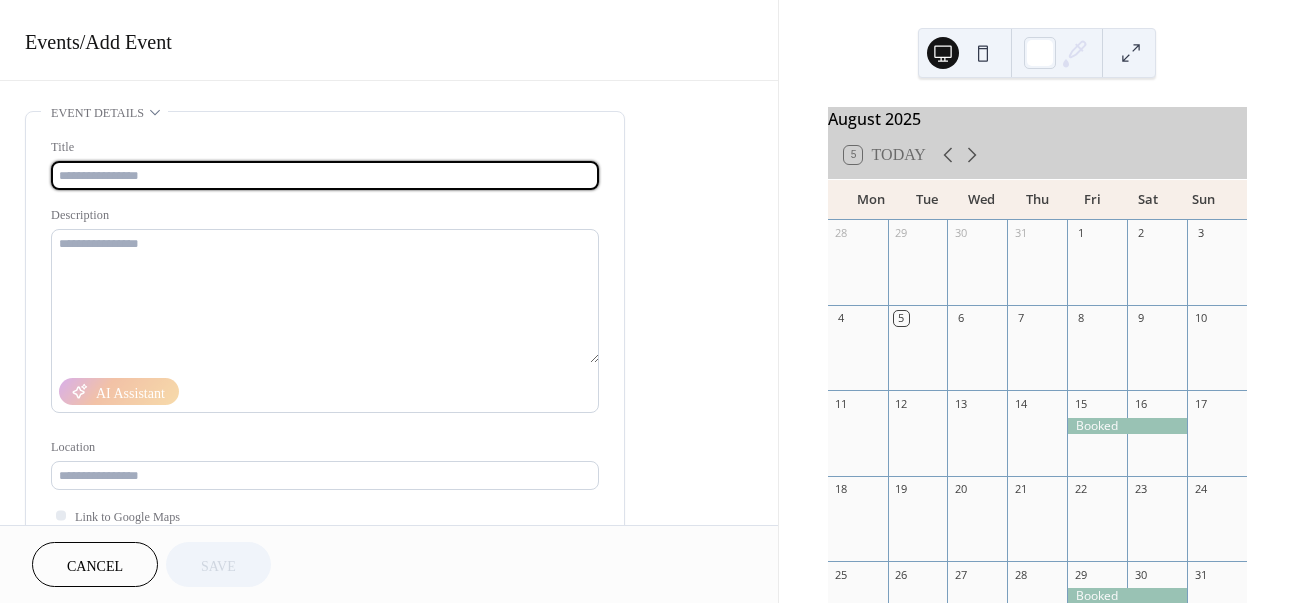 scroll, scrollTop: 0, scrollLeft: 0, axis: both 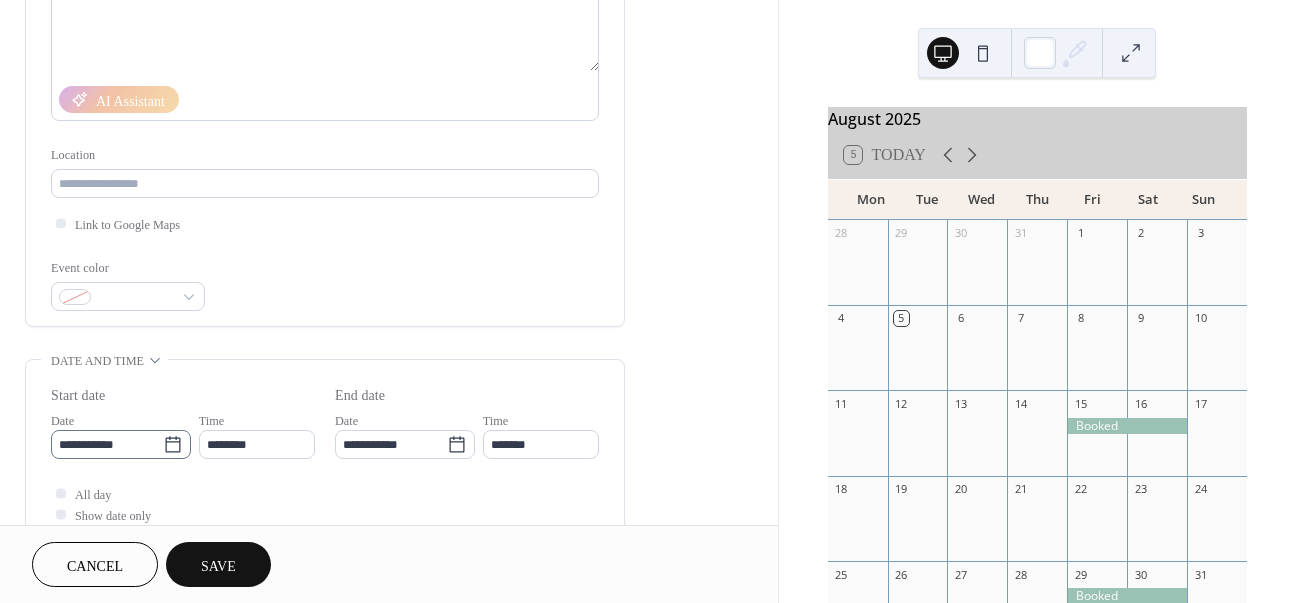 type on "******" 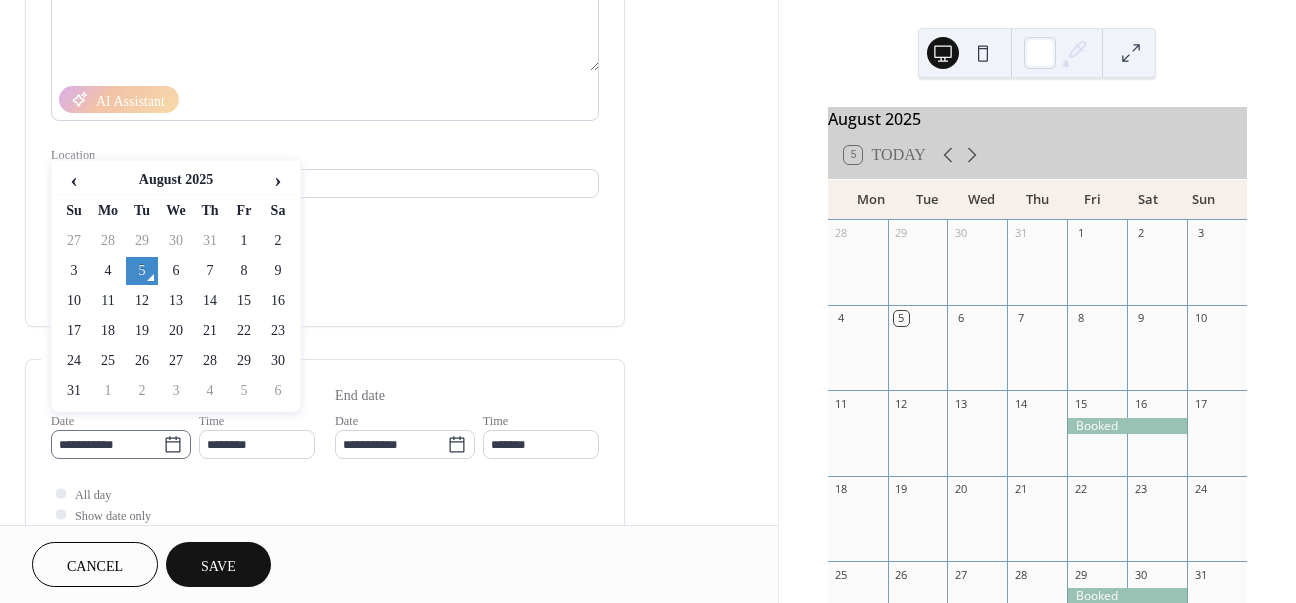 click 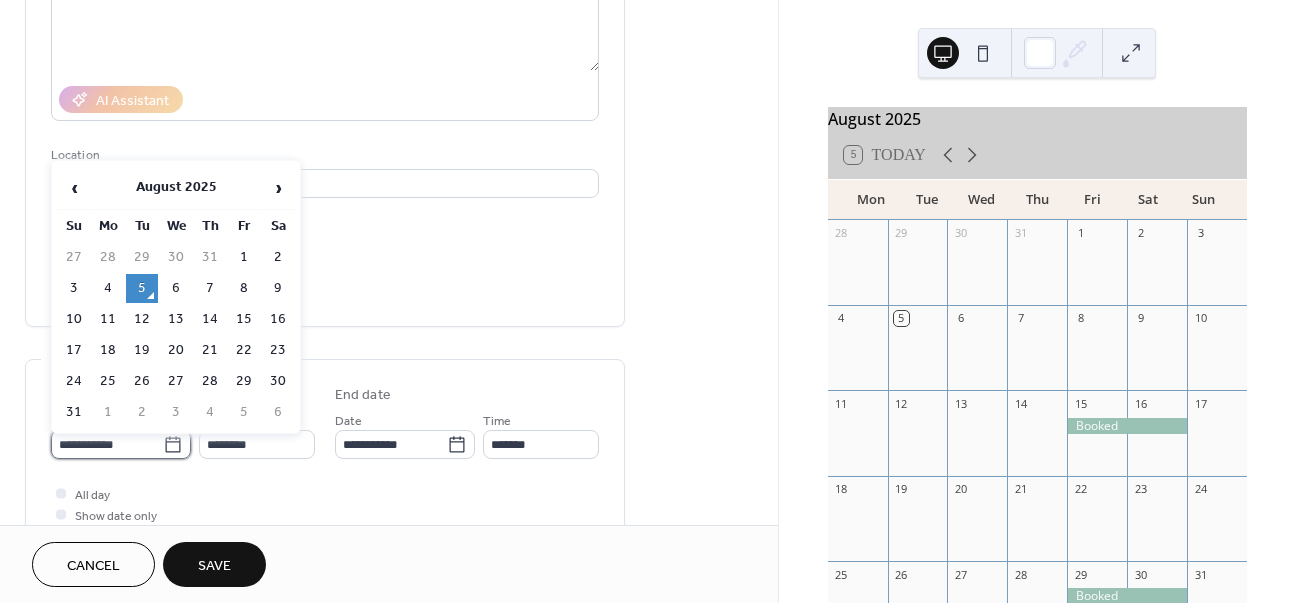 click on "**********" at bounding box center (107, 444) 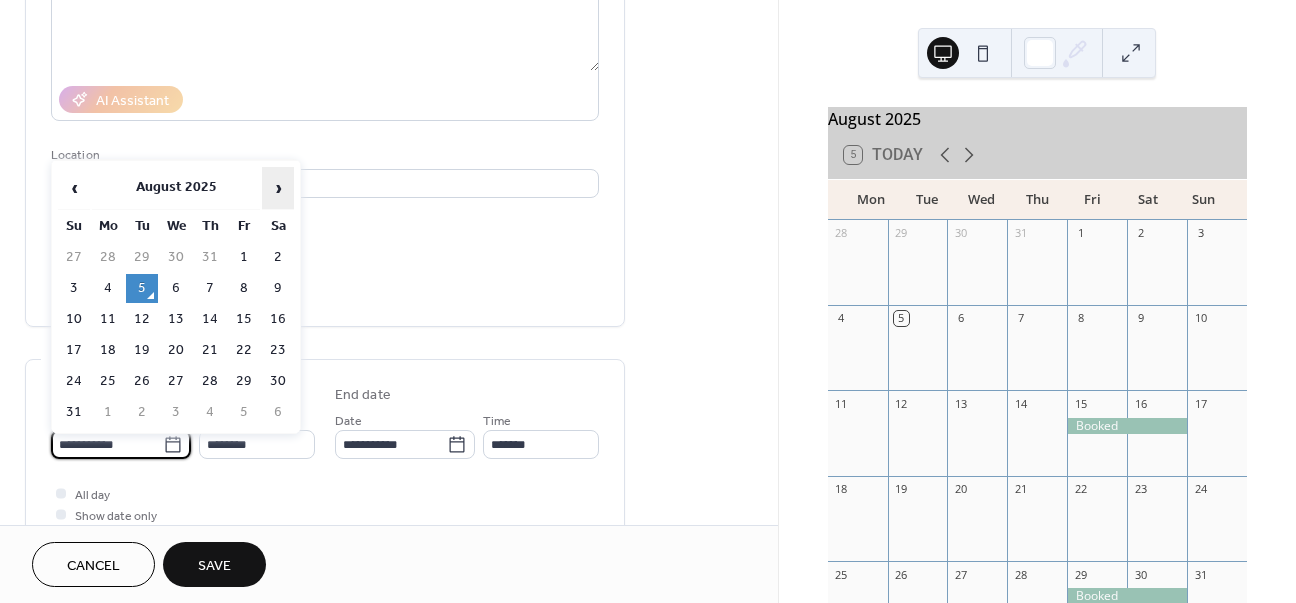 click on "›" at bounding box center (278, 188) 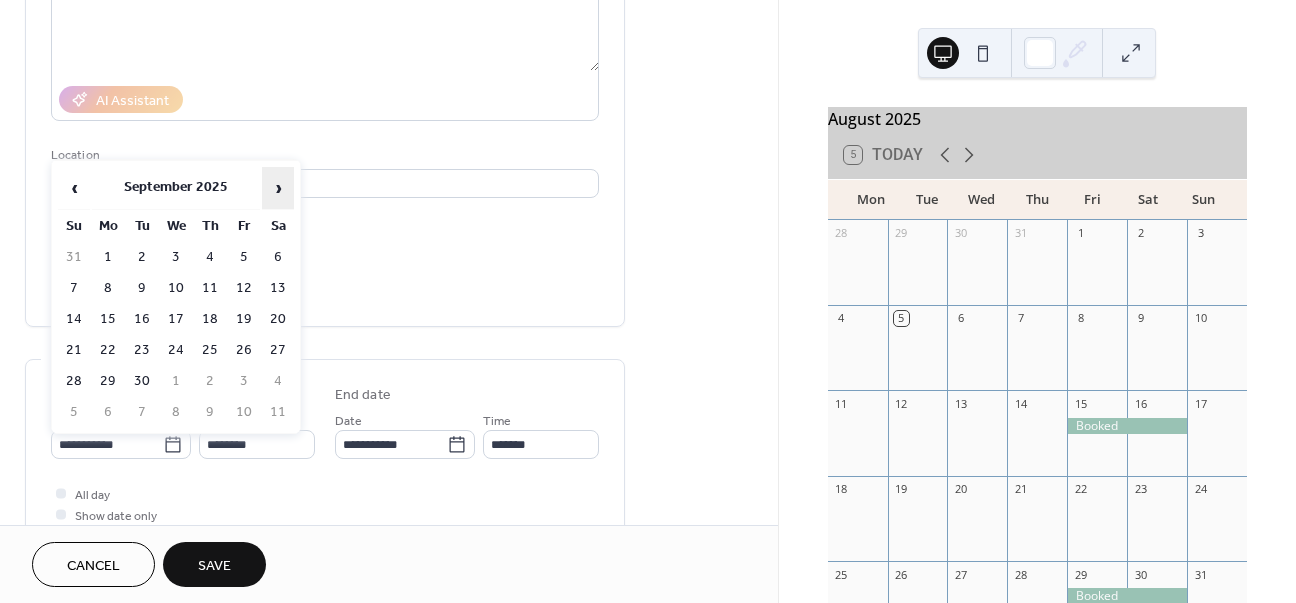click on "›" at bounding box center (278, 188) 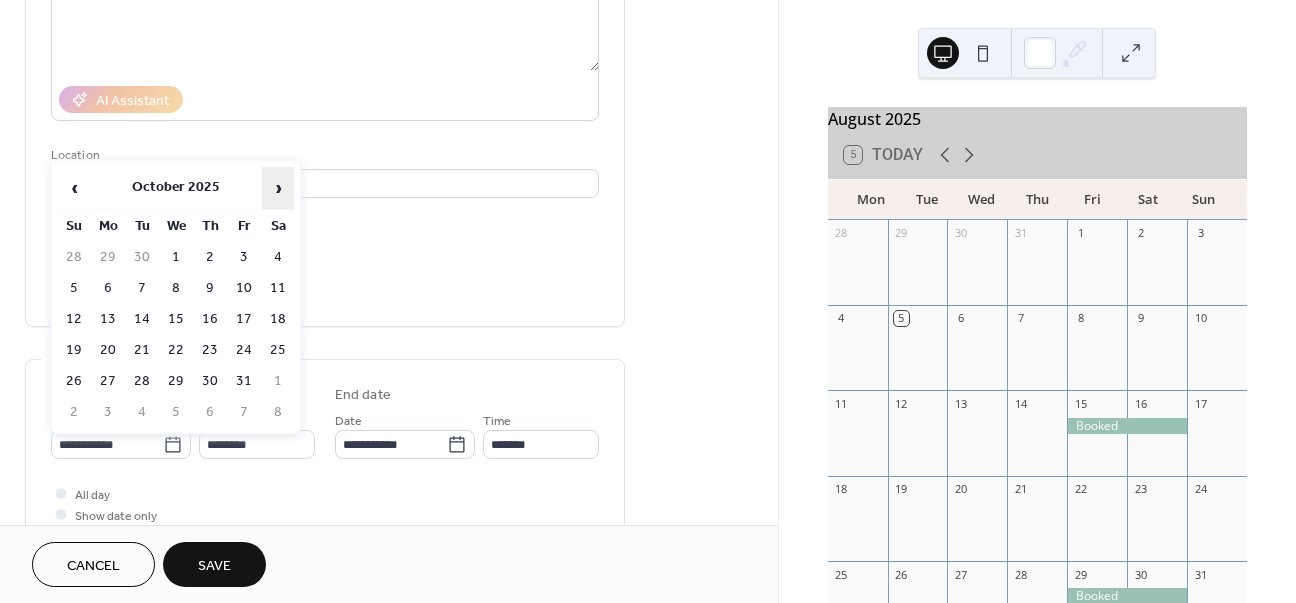click on "›" at bounding box center [278, 188] 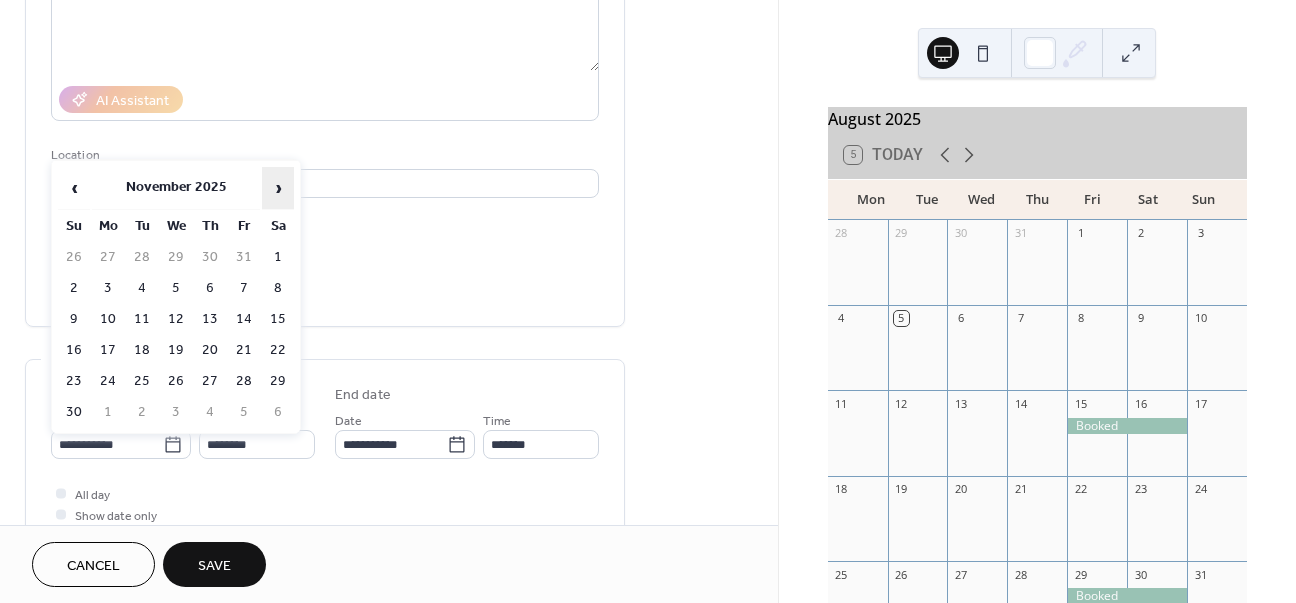 click on "›" at bounding box center (278, 188) 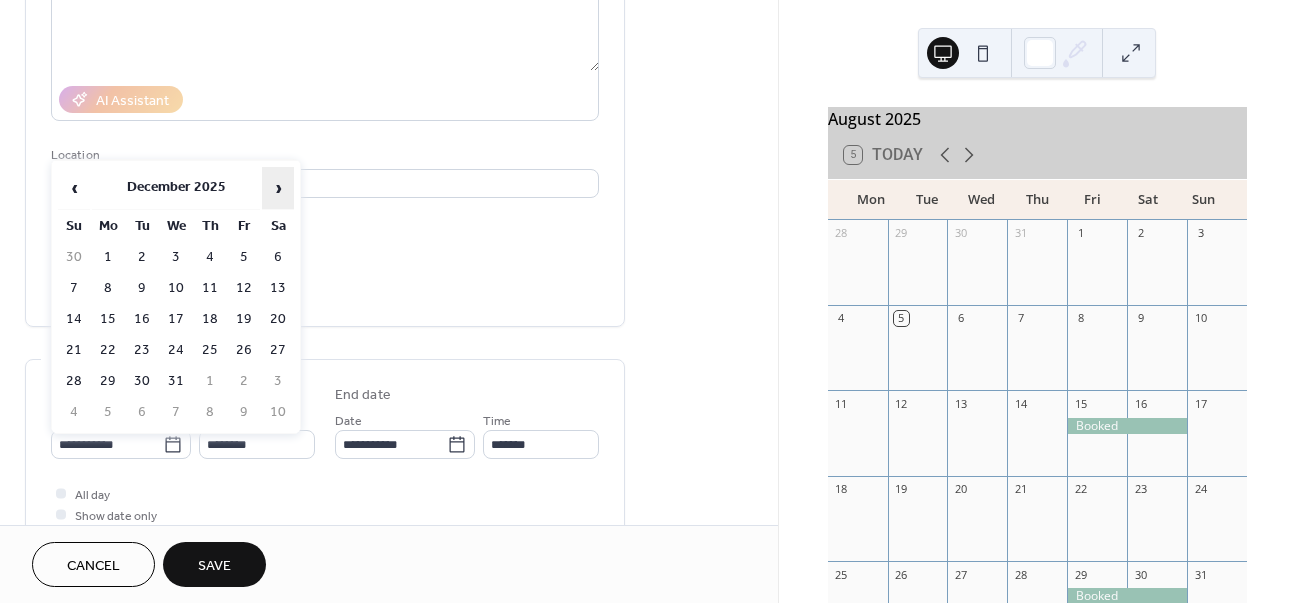 click on "›" at bounding box center (278, 188) 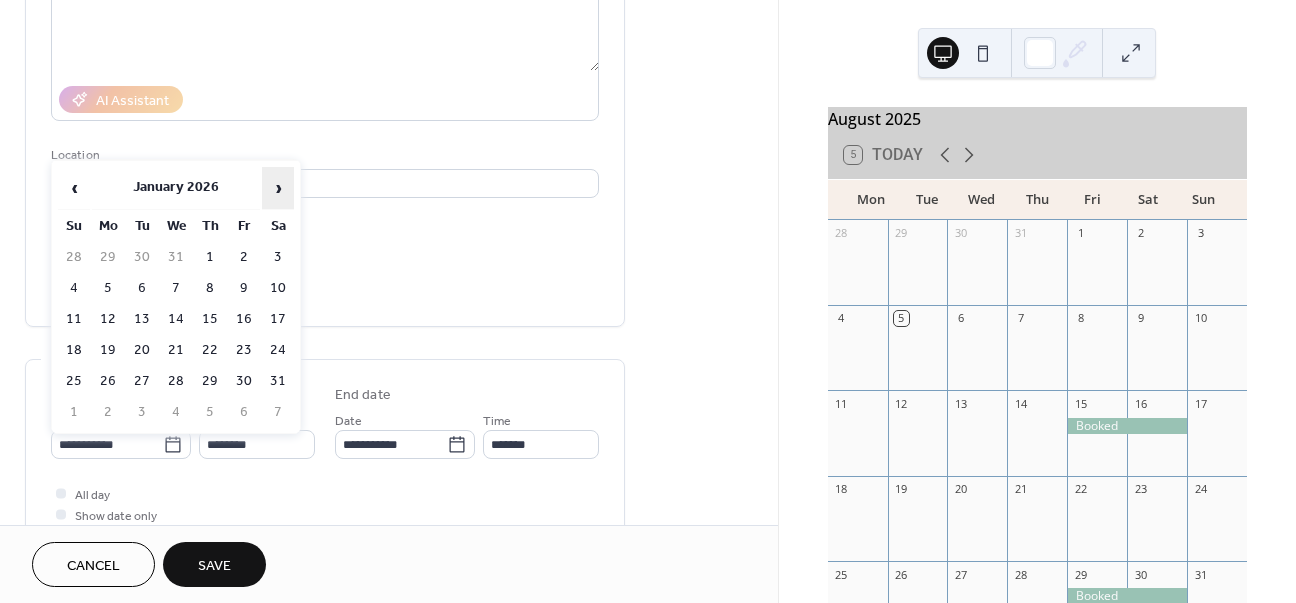 click on "›" at bounding box center (278, 188) 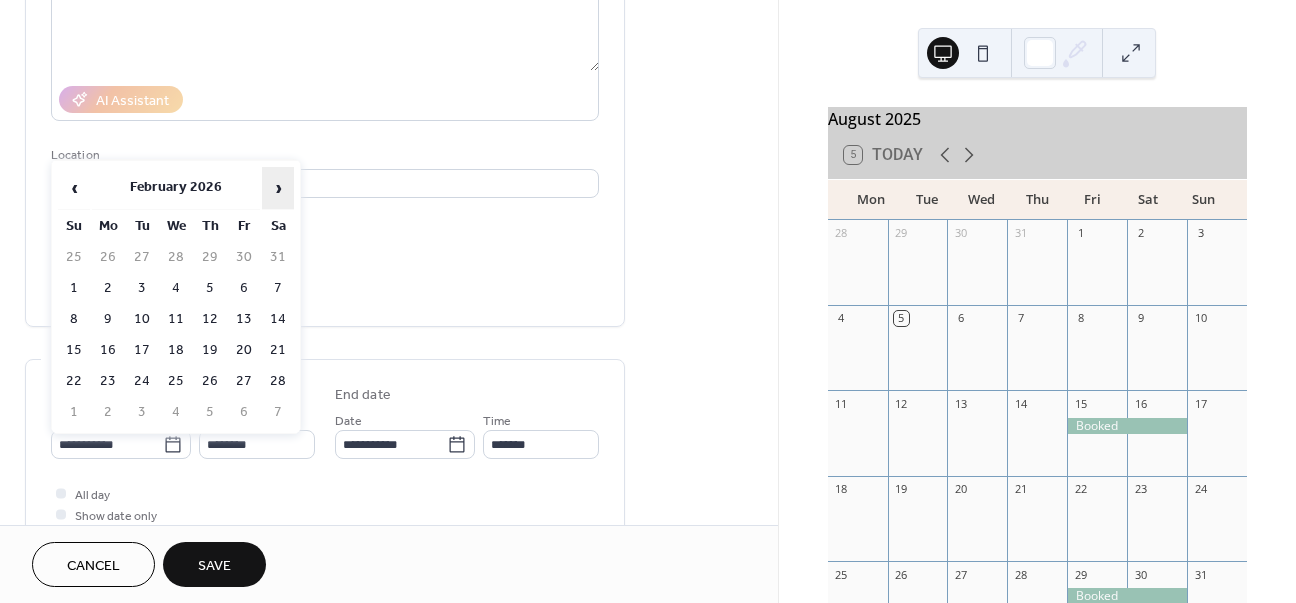 click on "›" at bounding box center [278, 188] 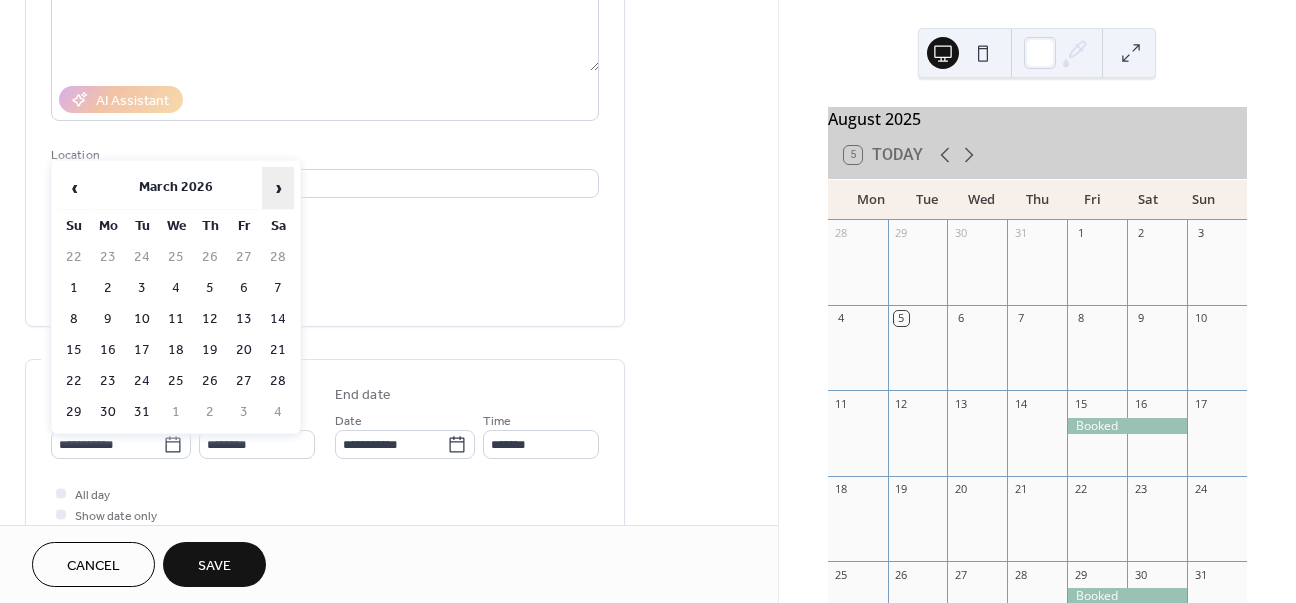 click on "›" at bounding box center [278, 188] 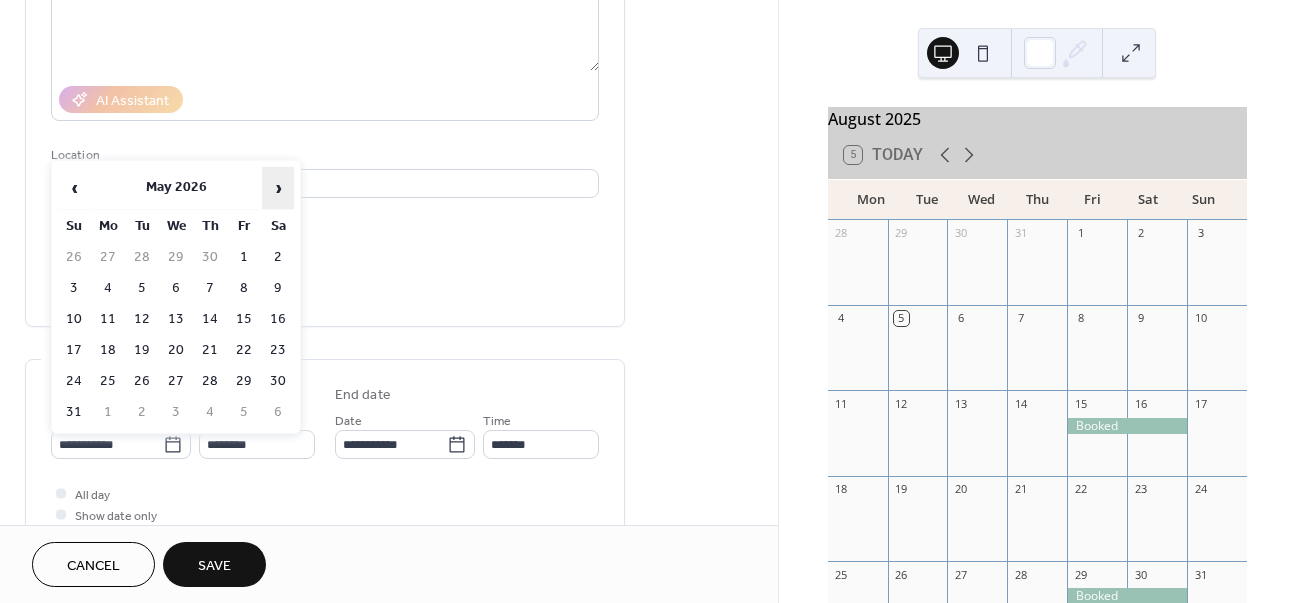 click on "›" at bounding box center [278, 188] 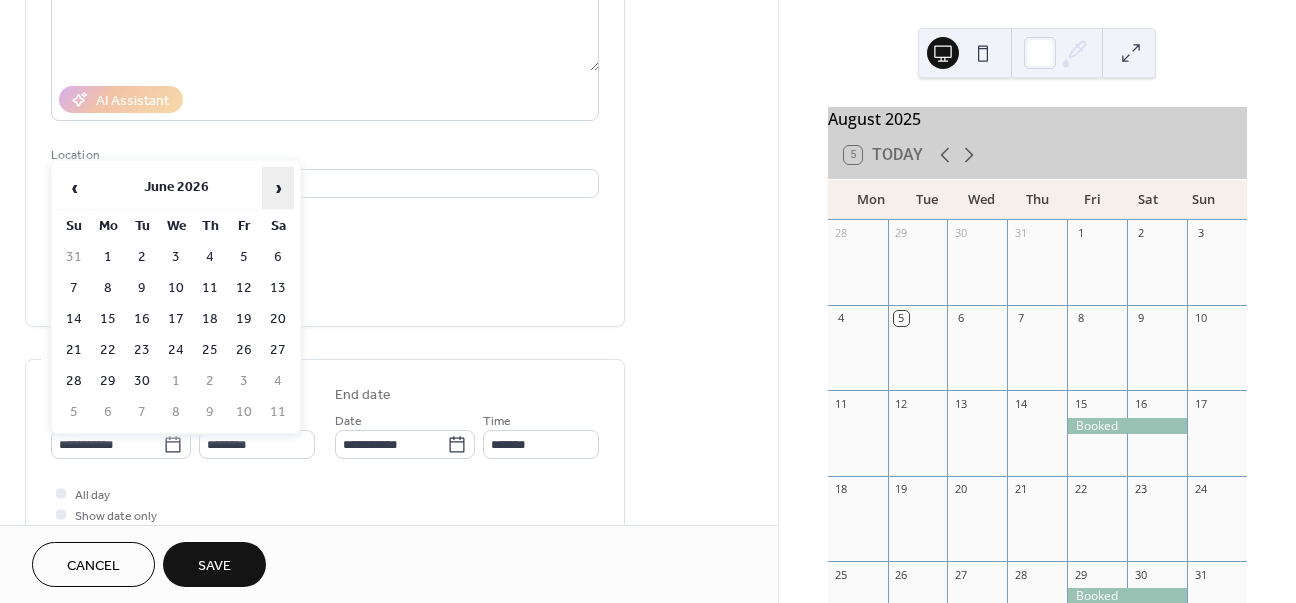 click on "›" at bounding box center [278, 188] 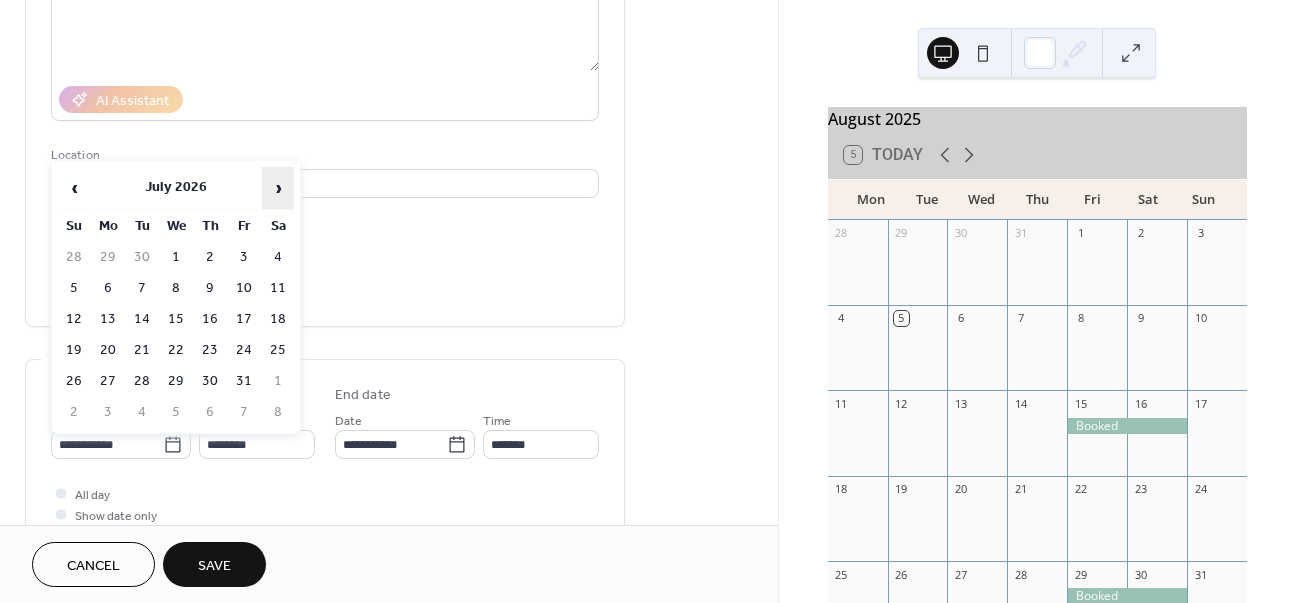 click on "›" at bounding box center (278, 188) 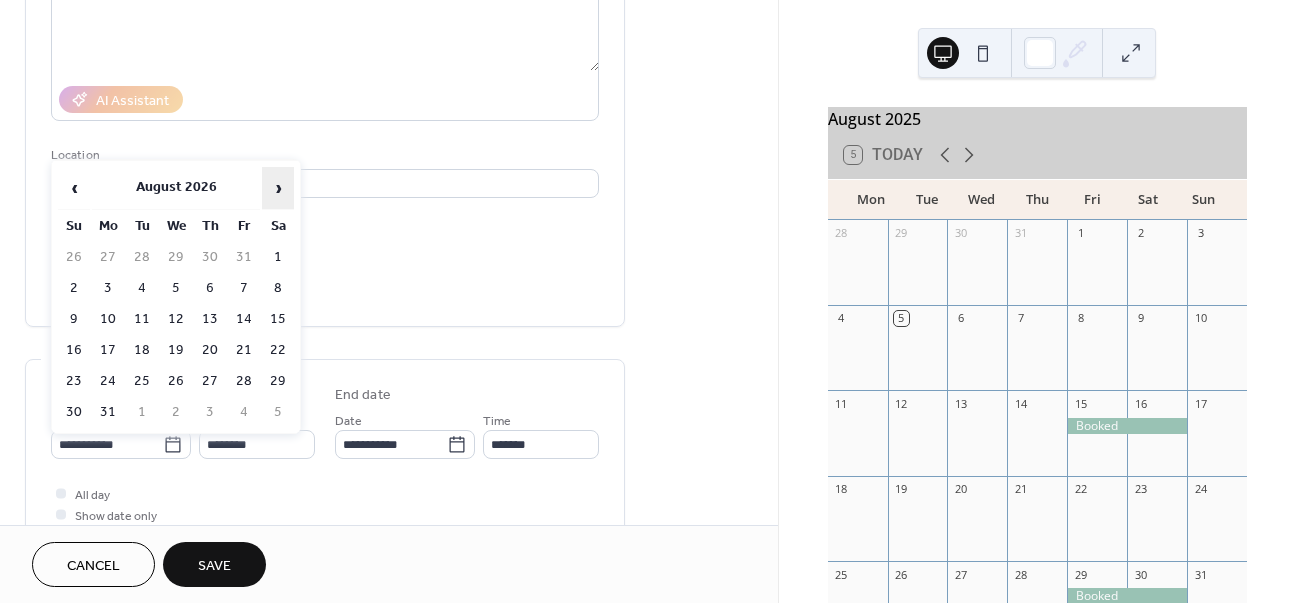 click on "›" at bounding box center (278, 188) 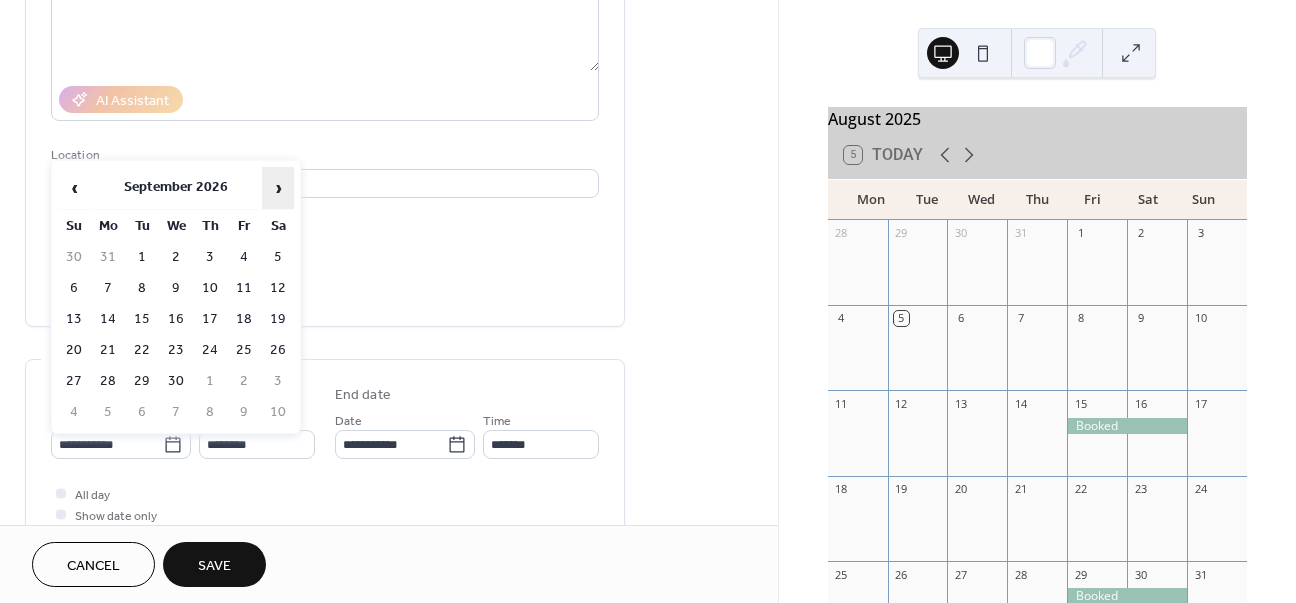 click on "›" at bounding box center (278, 188) 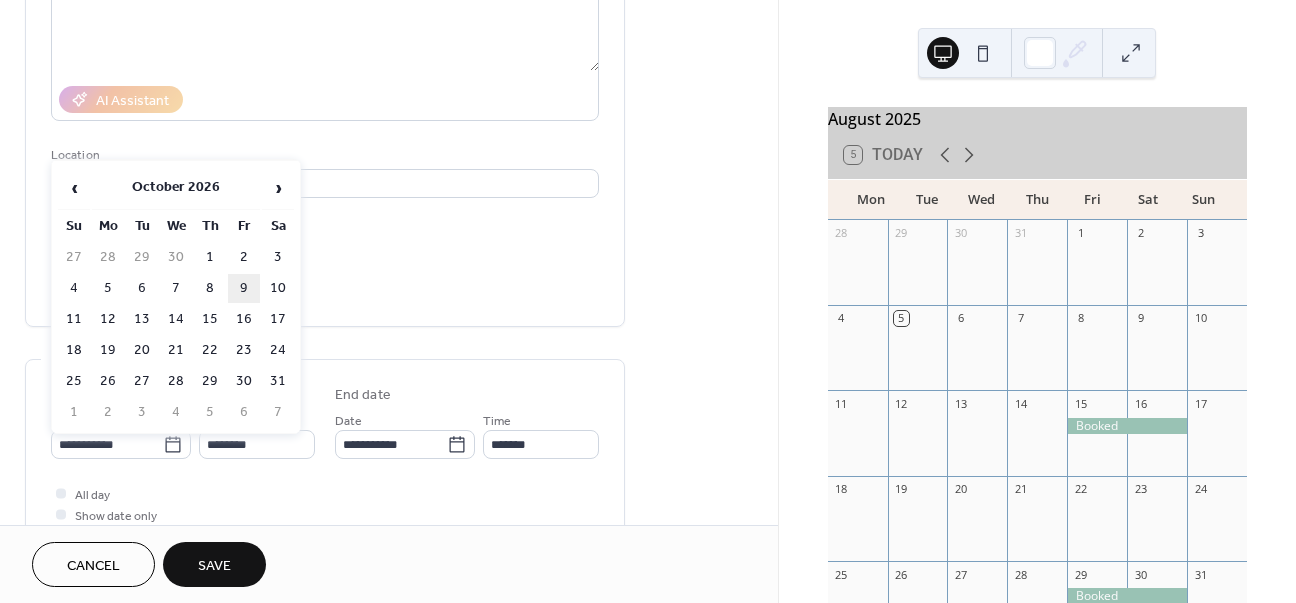 click on "9" at bounding box center (244, 288) 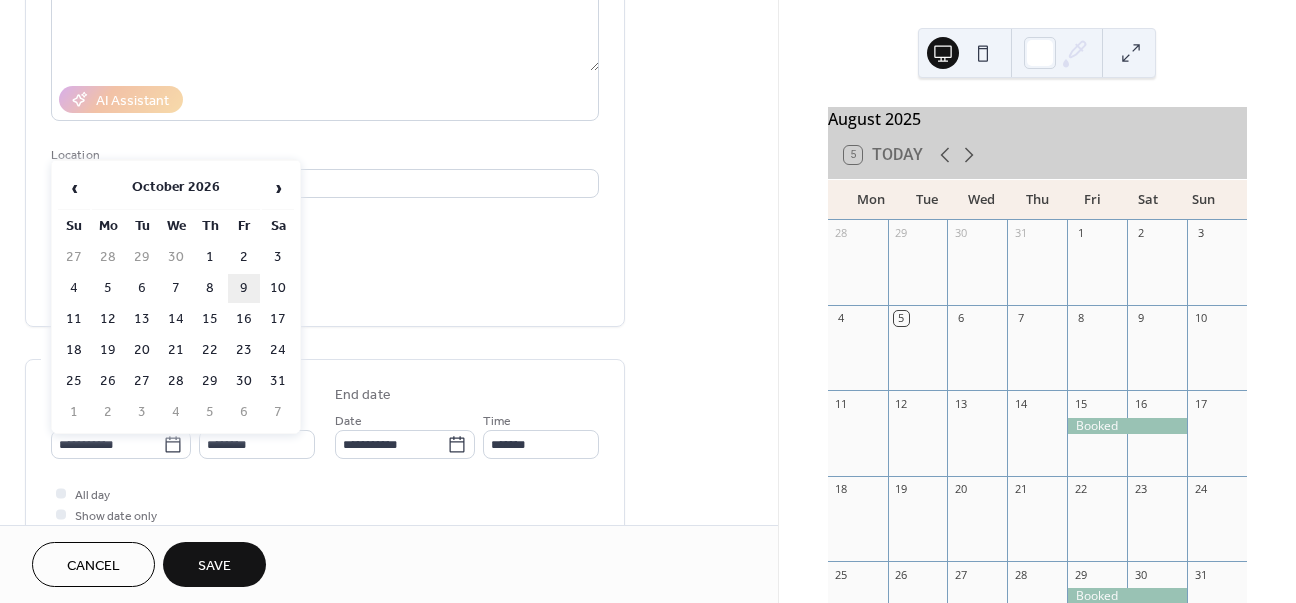 type on "**********" 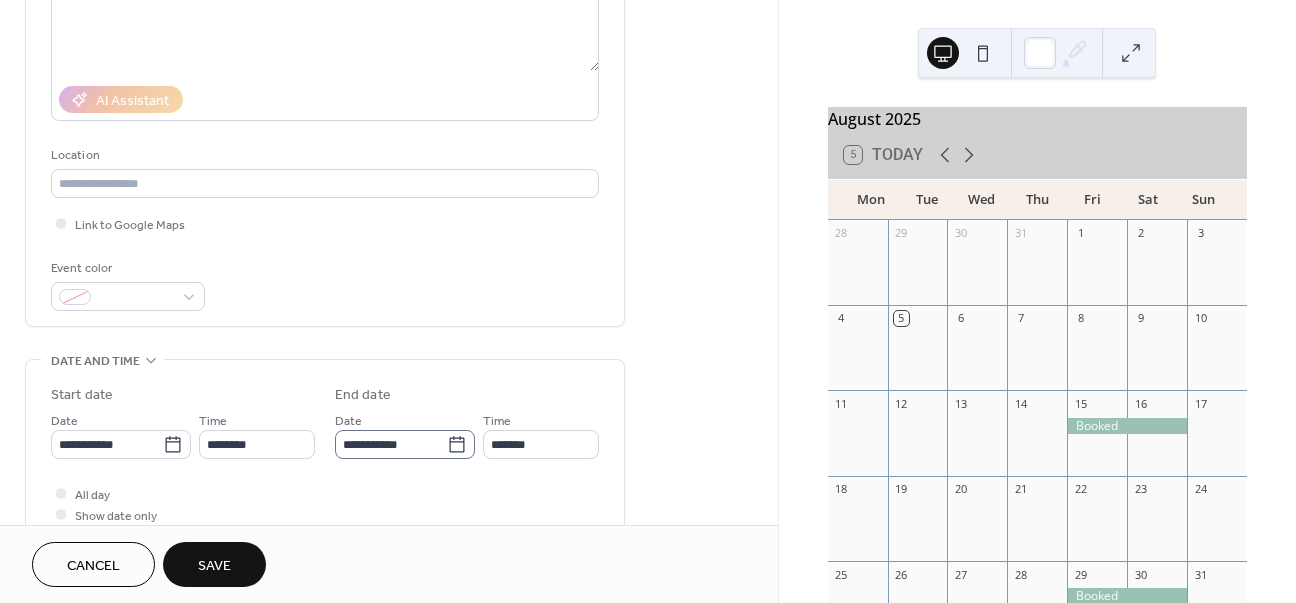 click 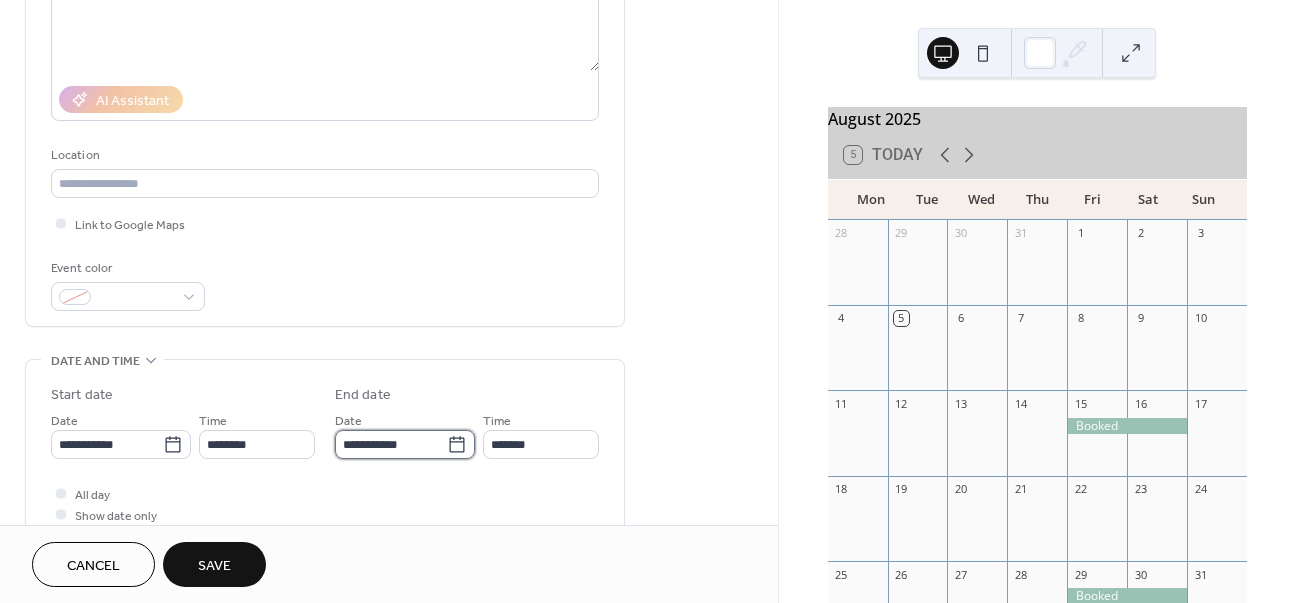 click on "**********" at bounding box center [391, 444] 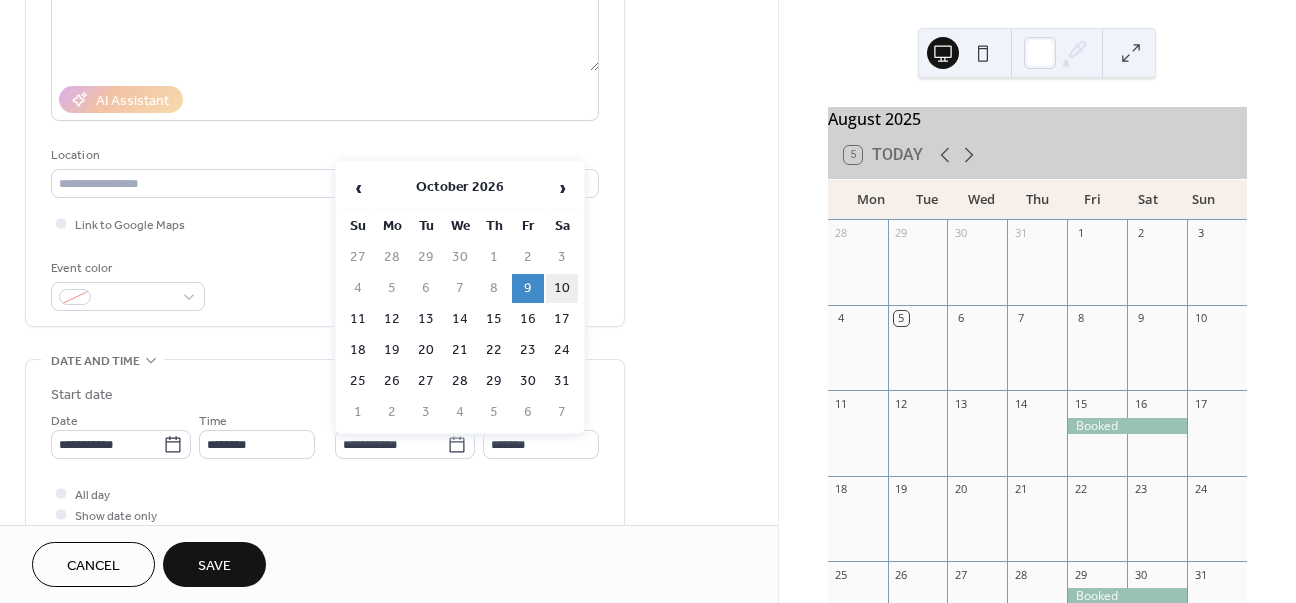 click on "10" at bounding box center (562, 288) 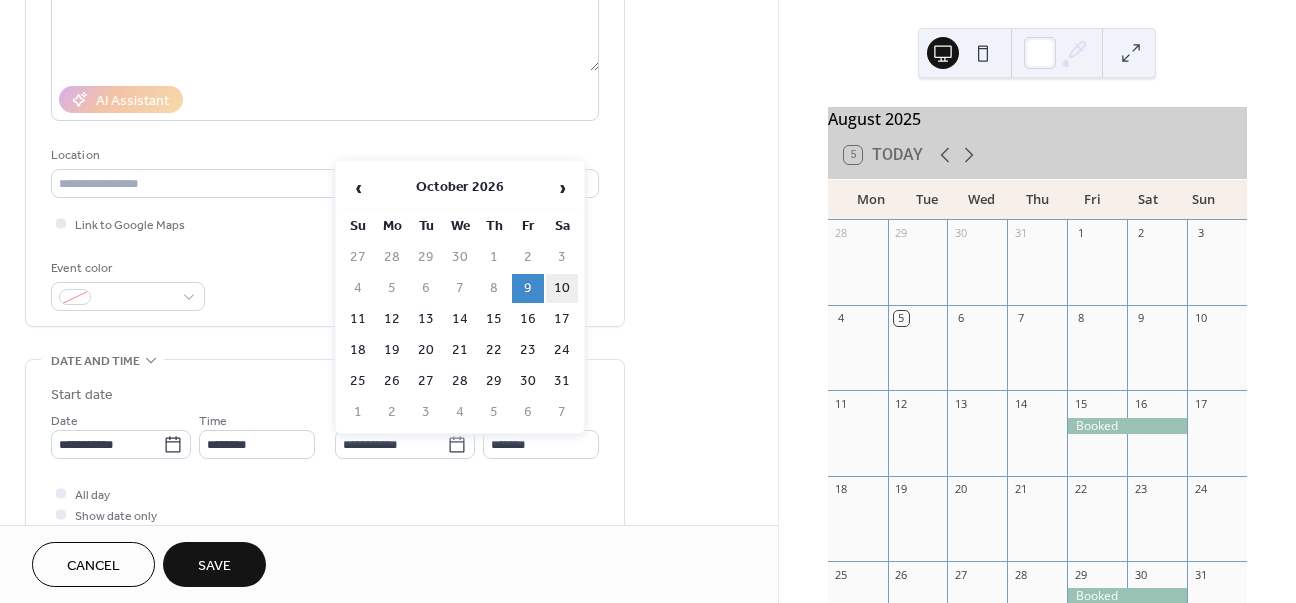 type on "**********" 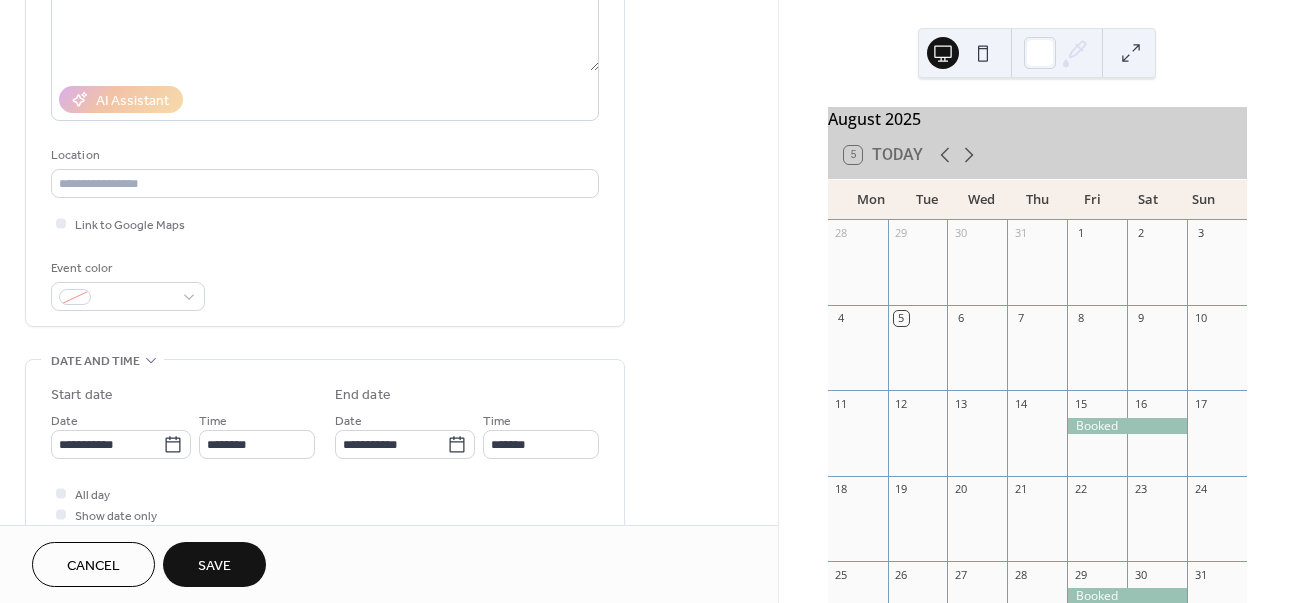 click on "Save" at bounding box center [214, 564] 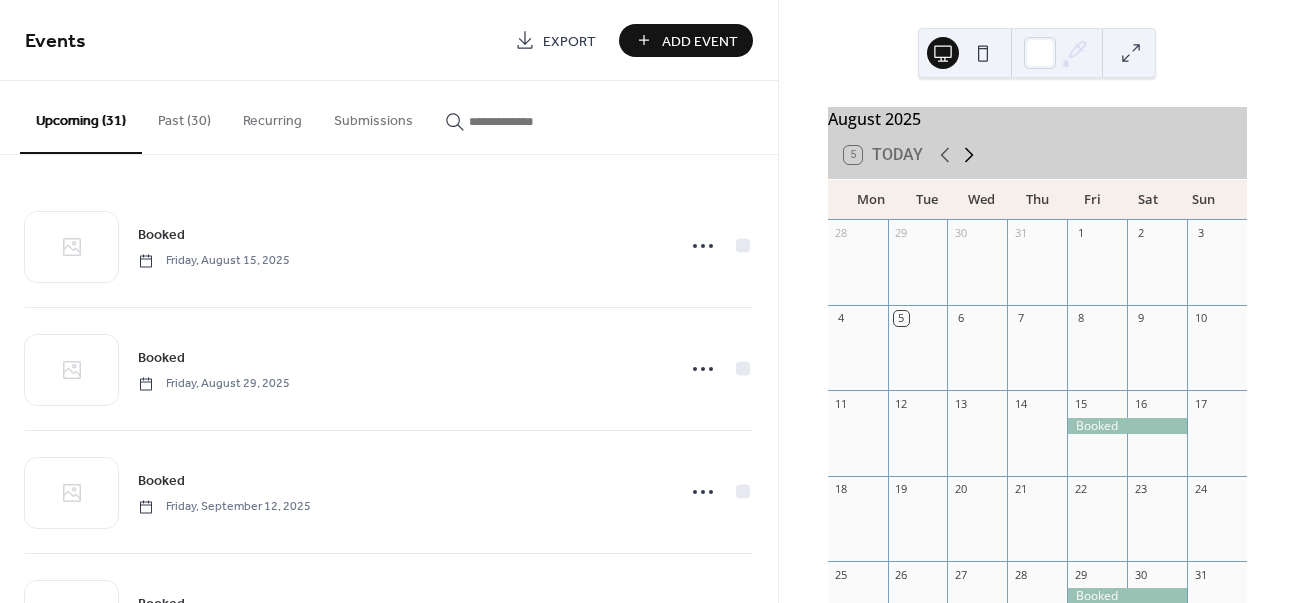 click 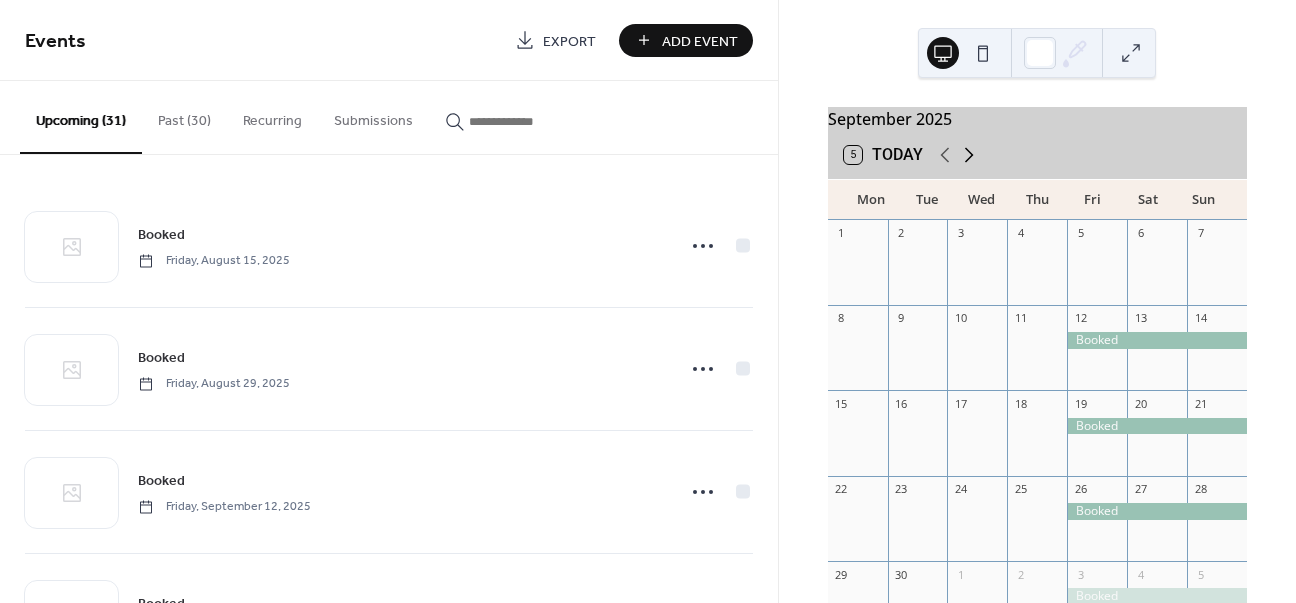 click 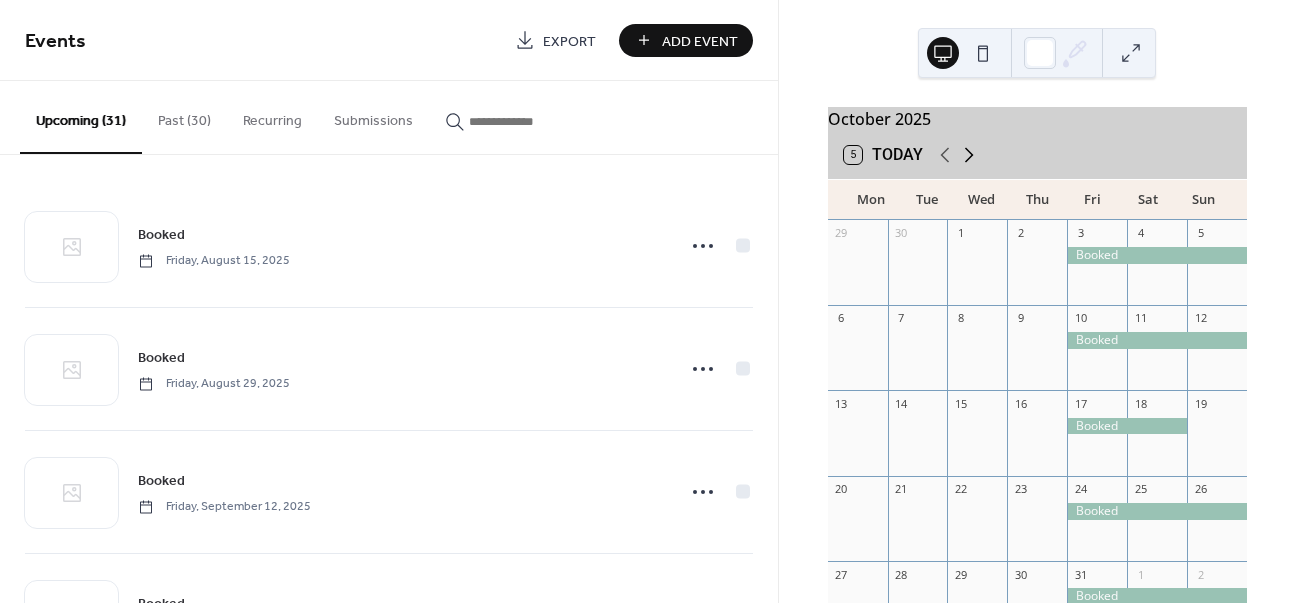 click 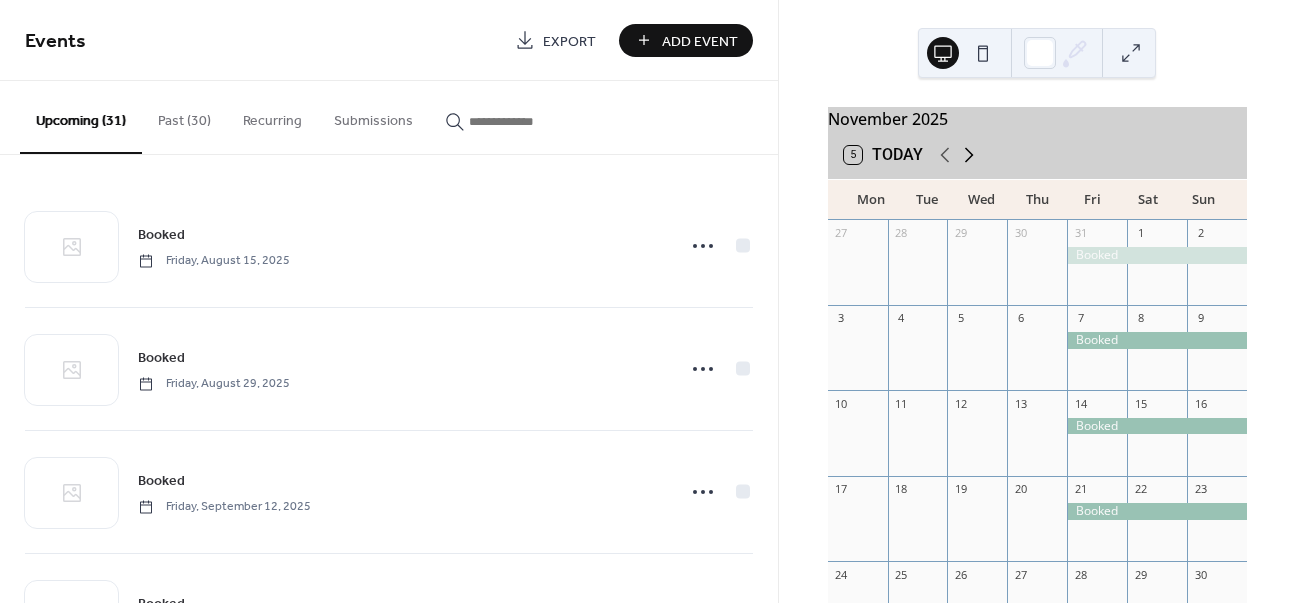 click 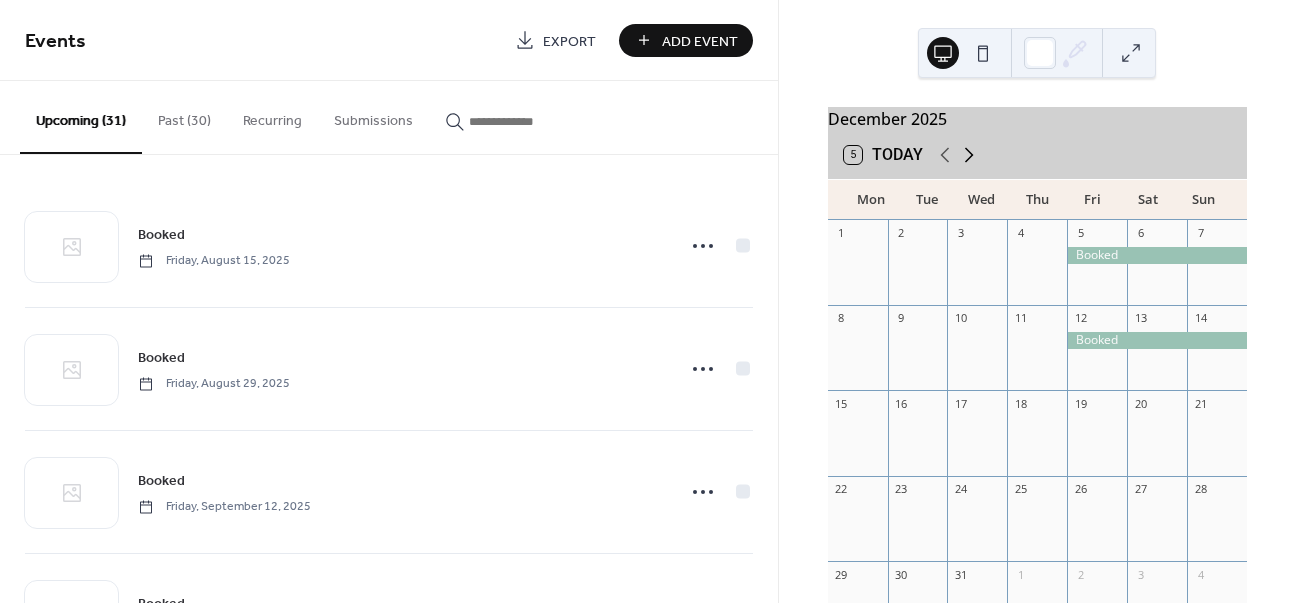 click 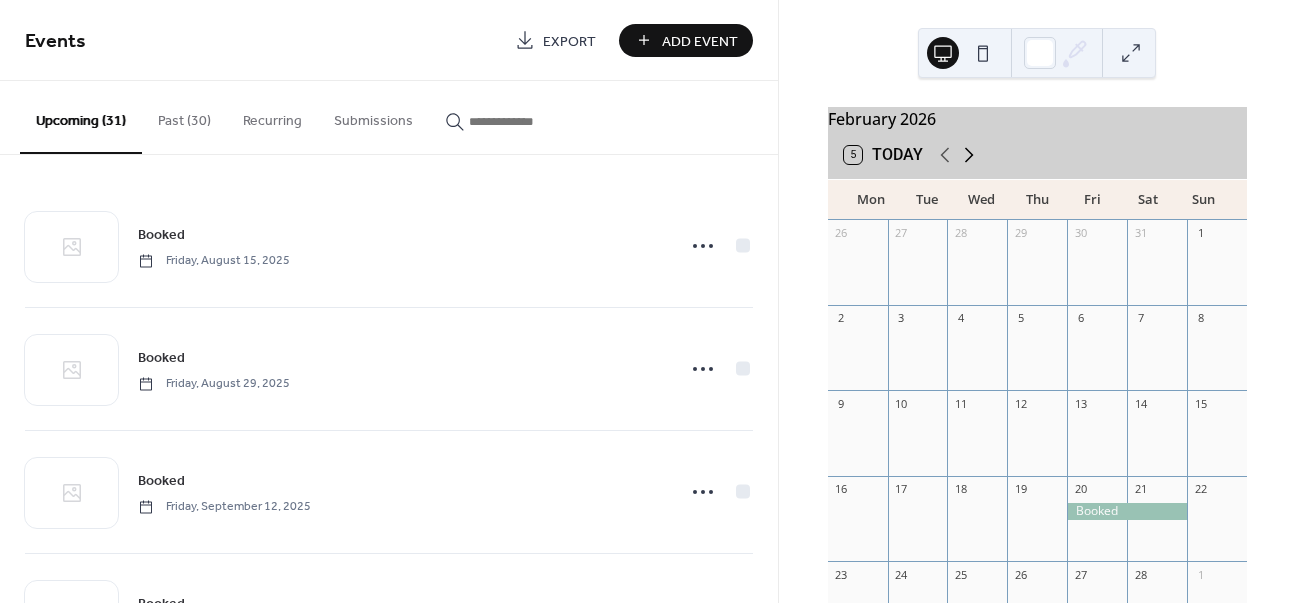 click 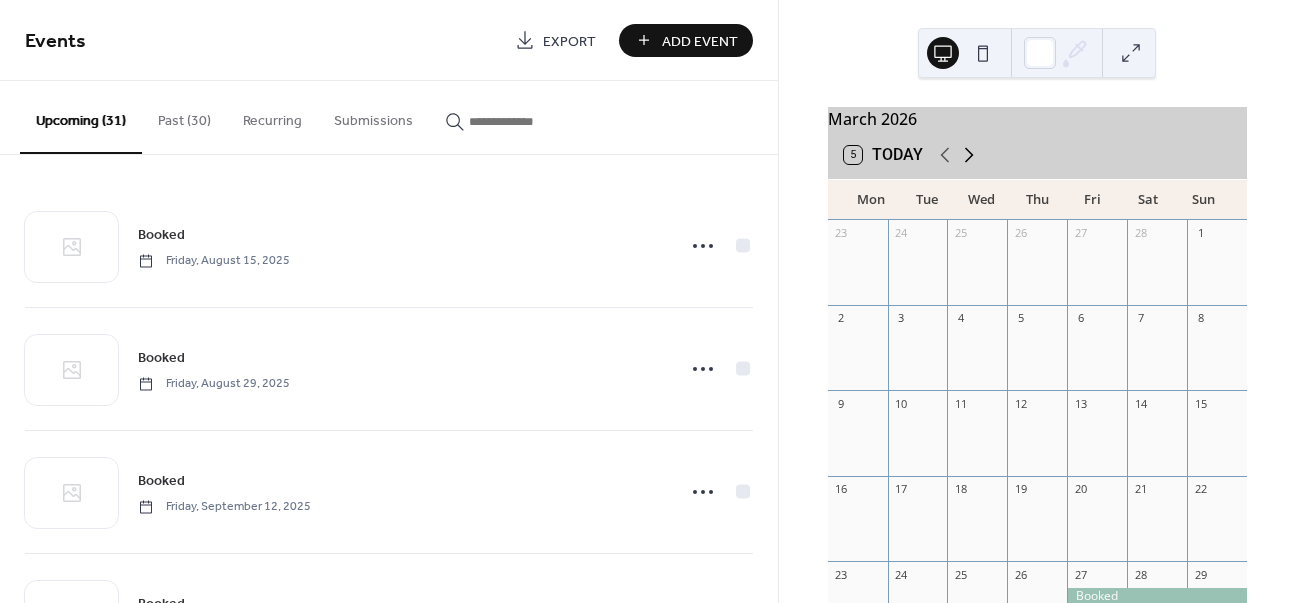 click 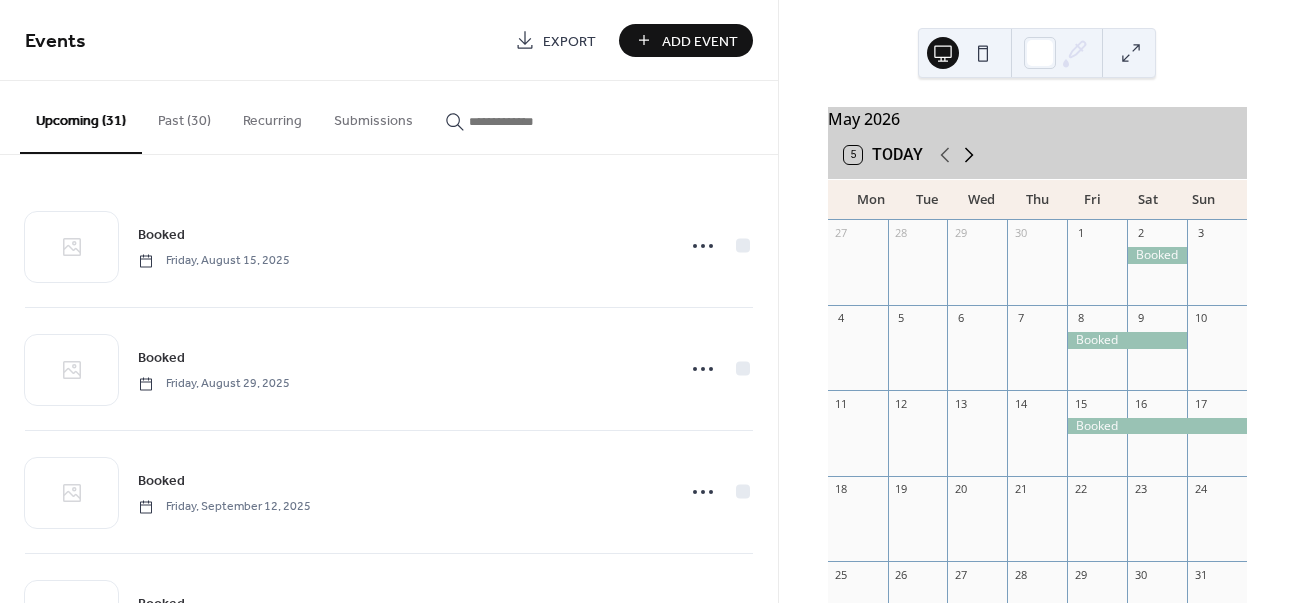 click 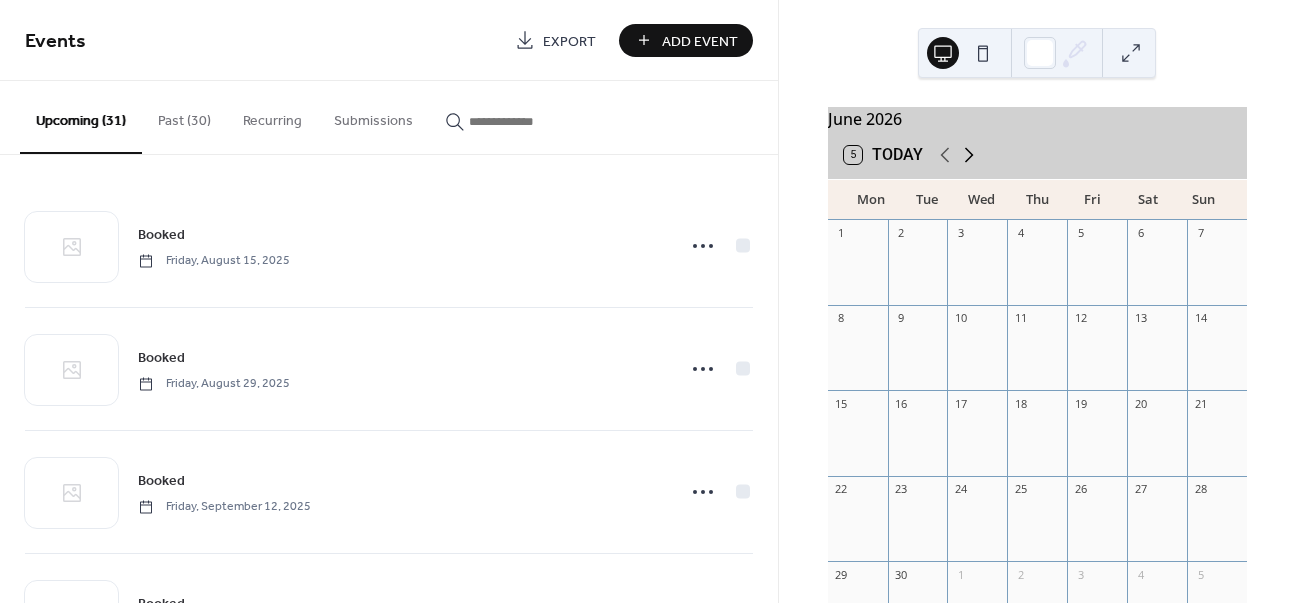 click 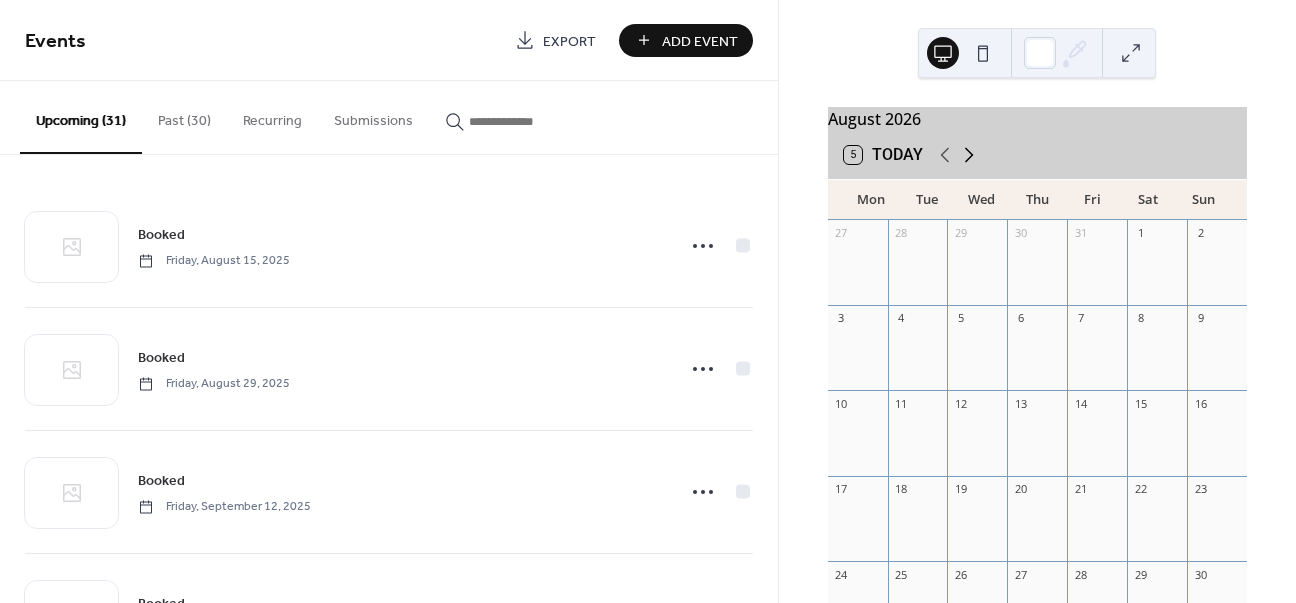 click 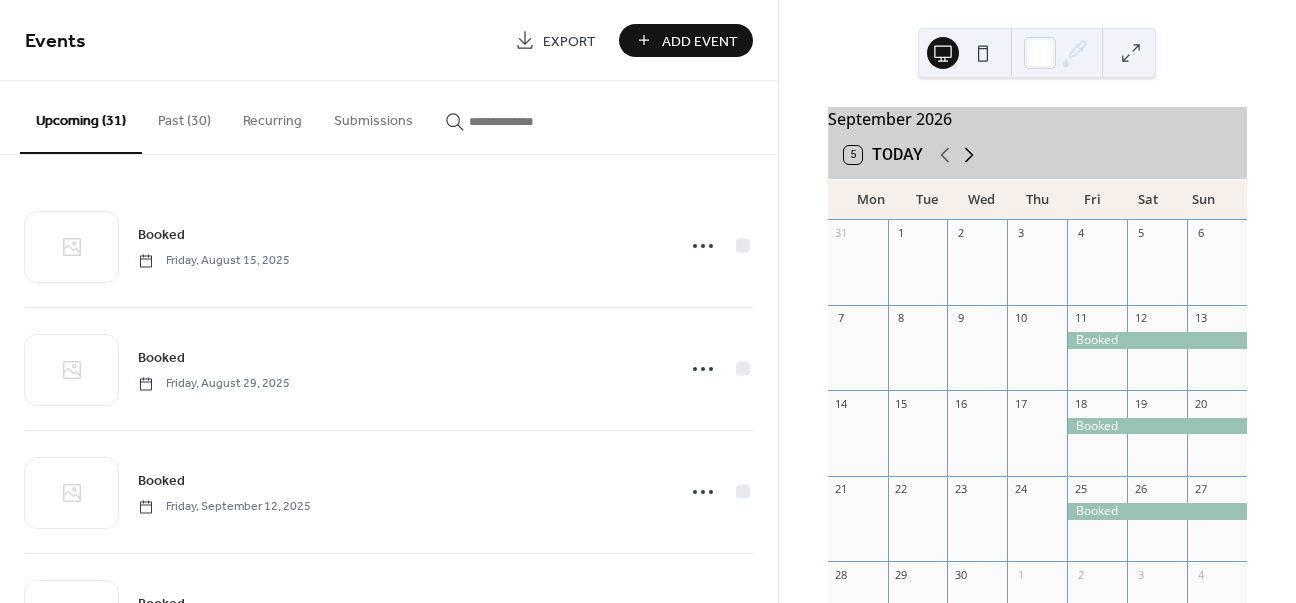 click 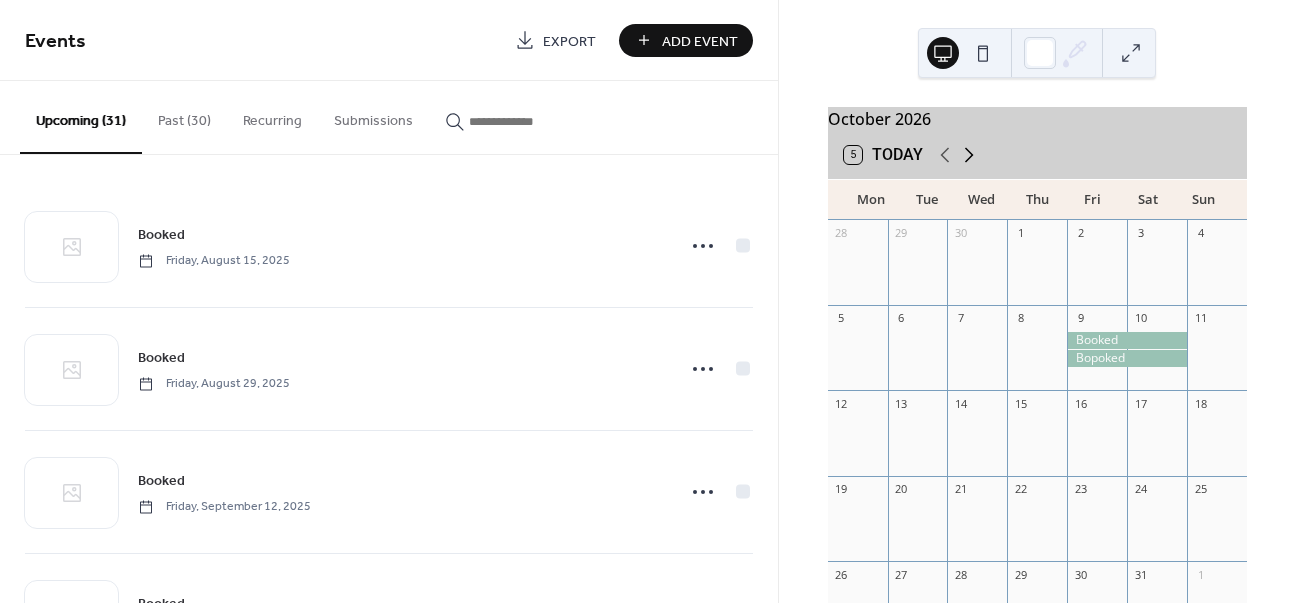 click 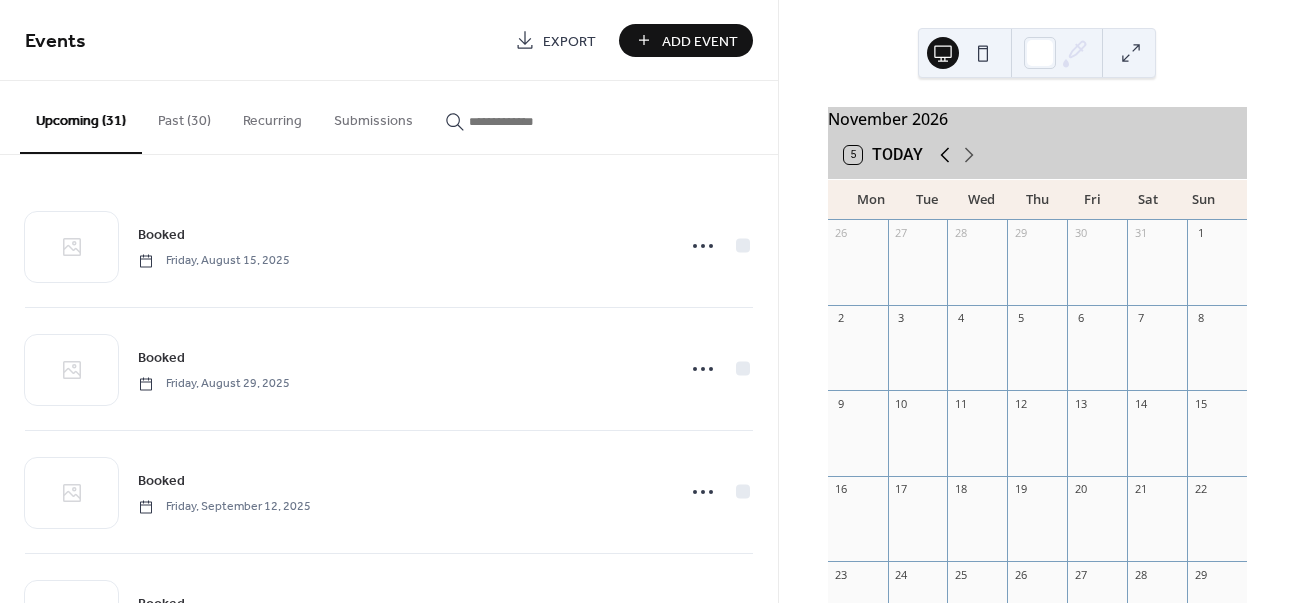 click 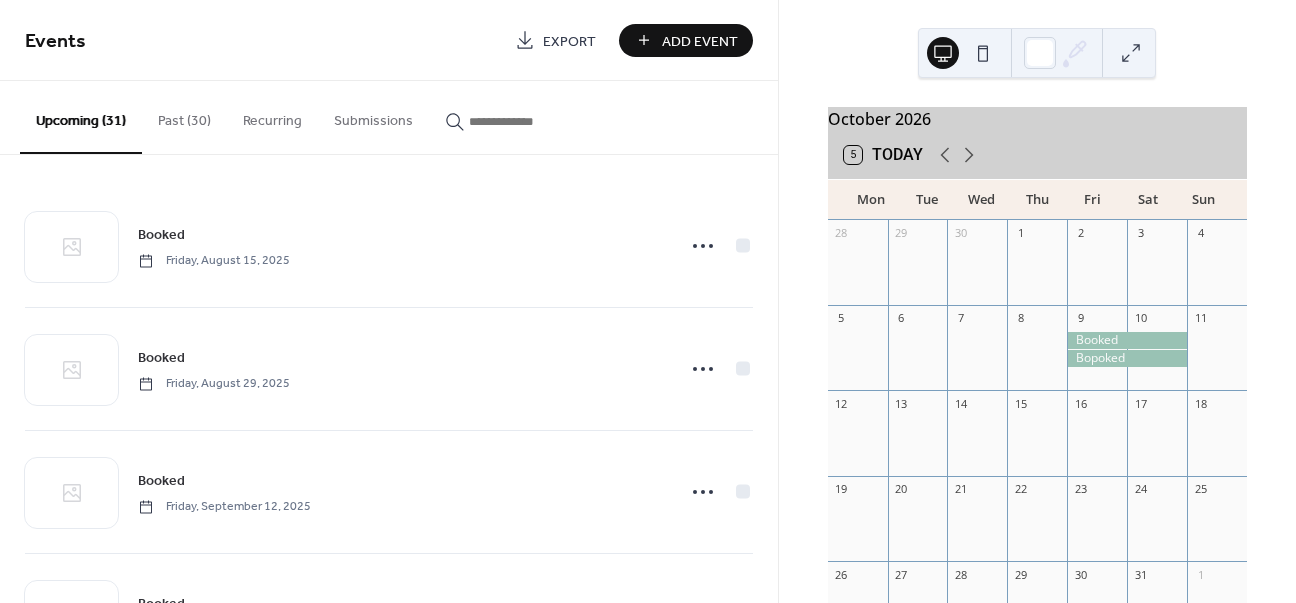 click at bounding box center [1127, 358] 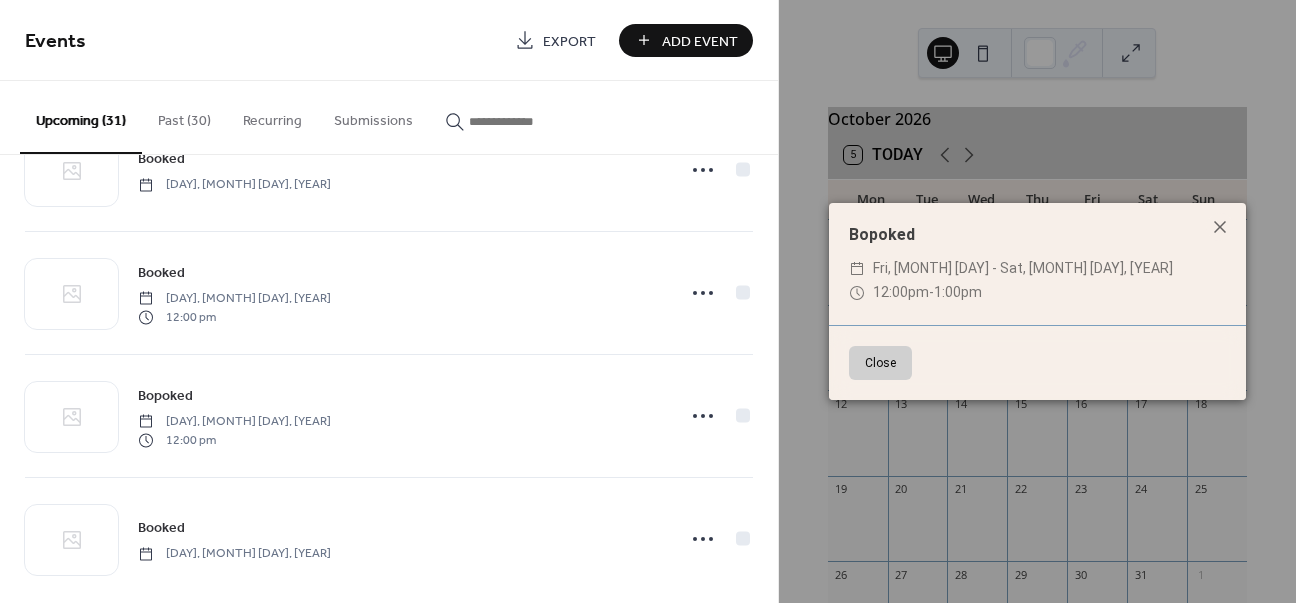 scroll, scrollTop: 3276, scrollLeft: 0, axis: vertical 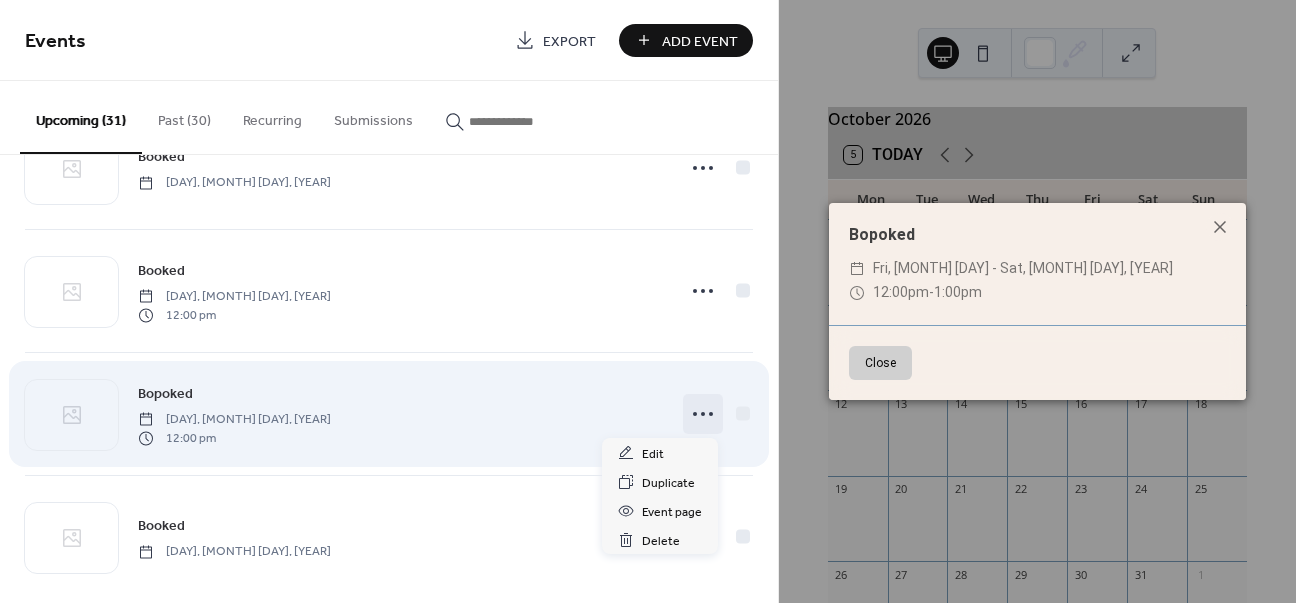click 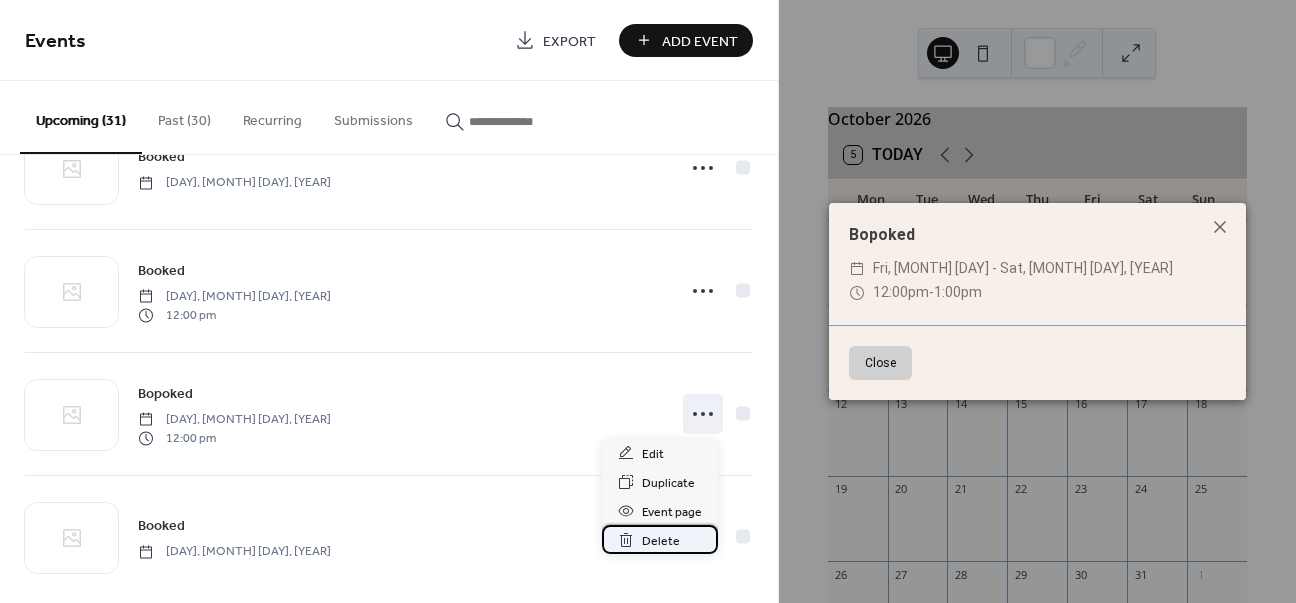 click on "Delete" at bounding box center [661, 541] 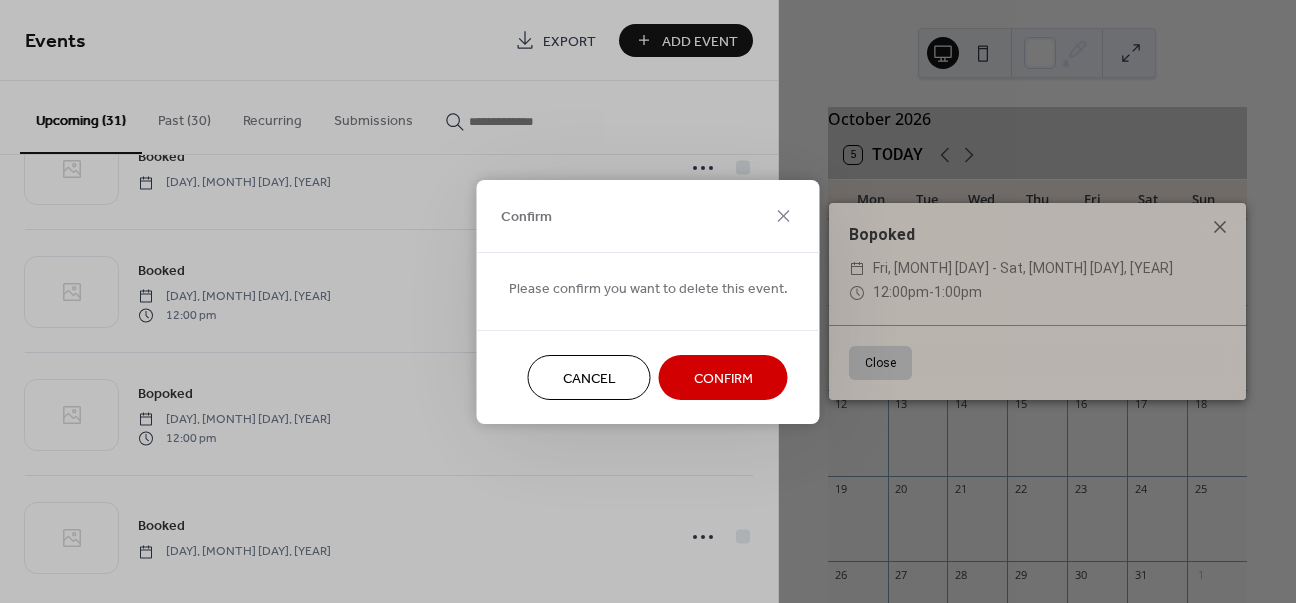 click on "Confirm" at bounding box center [723, 378] 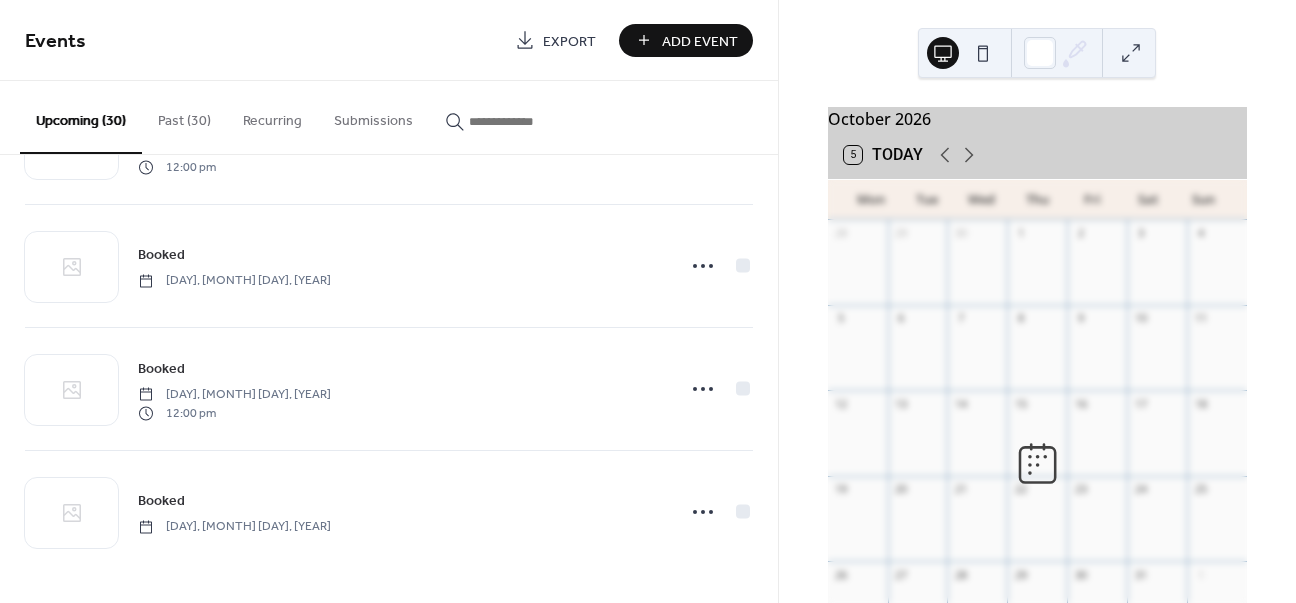 scroll, scrollTop: 3178, scrollLeft: 0, axis: vertical 